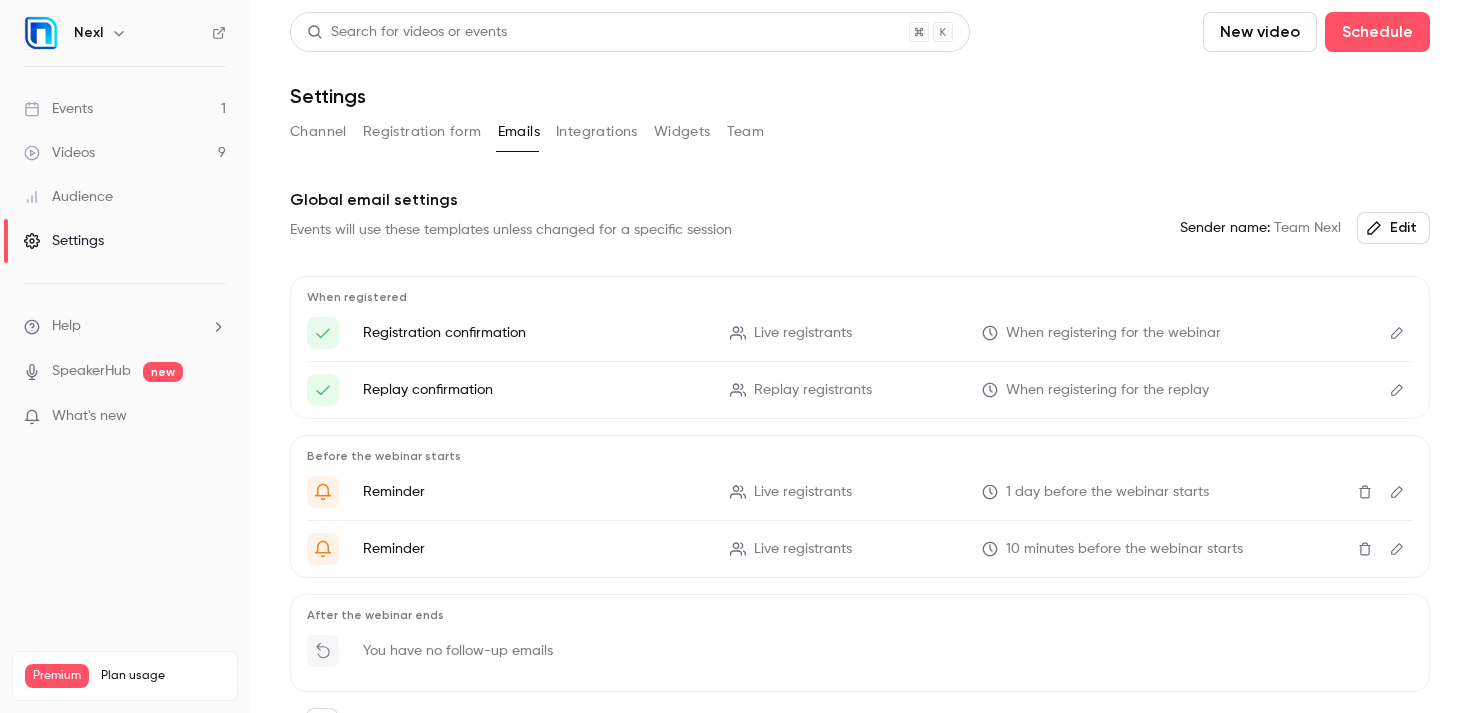 scroll, scrollTop: 0, scrollLeft: 0, axis: both 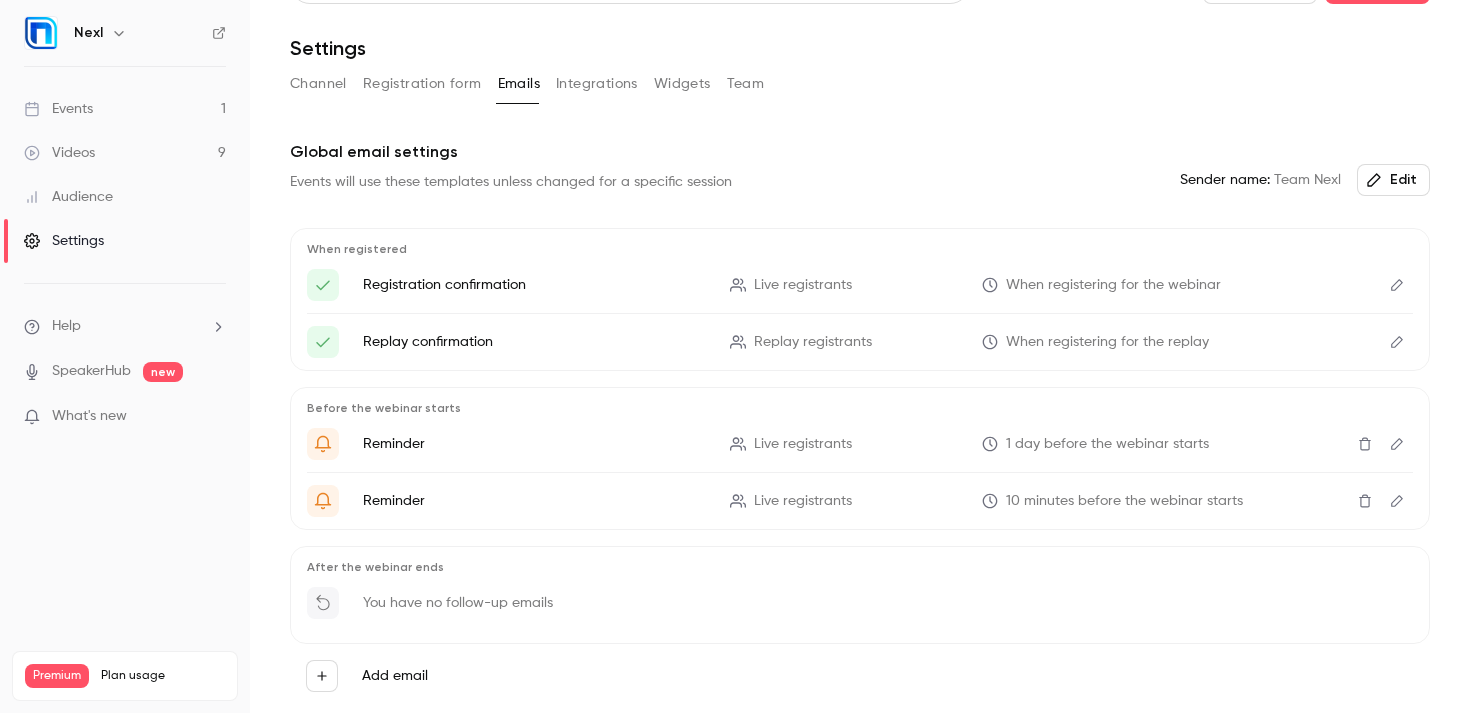 click on "Videos 9" at bounding box center [125, 153] 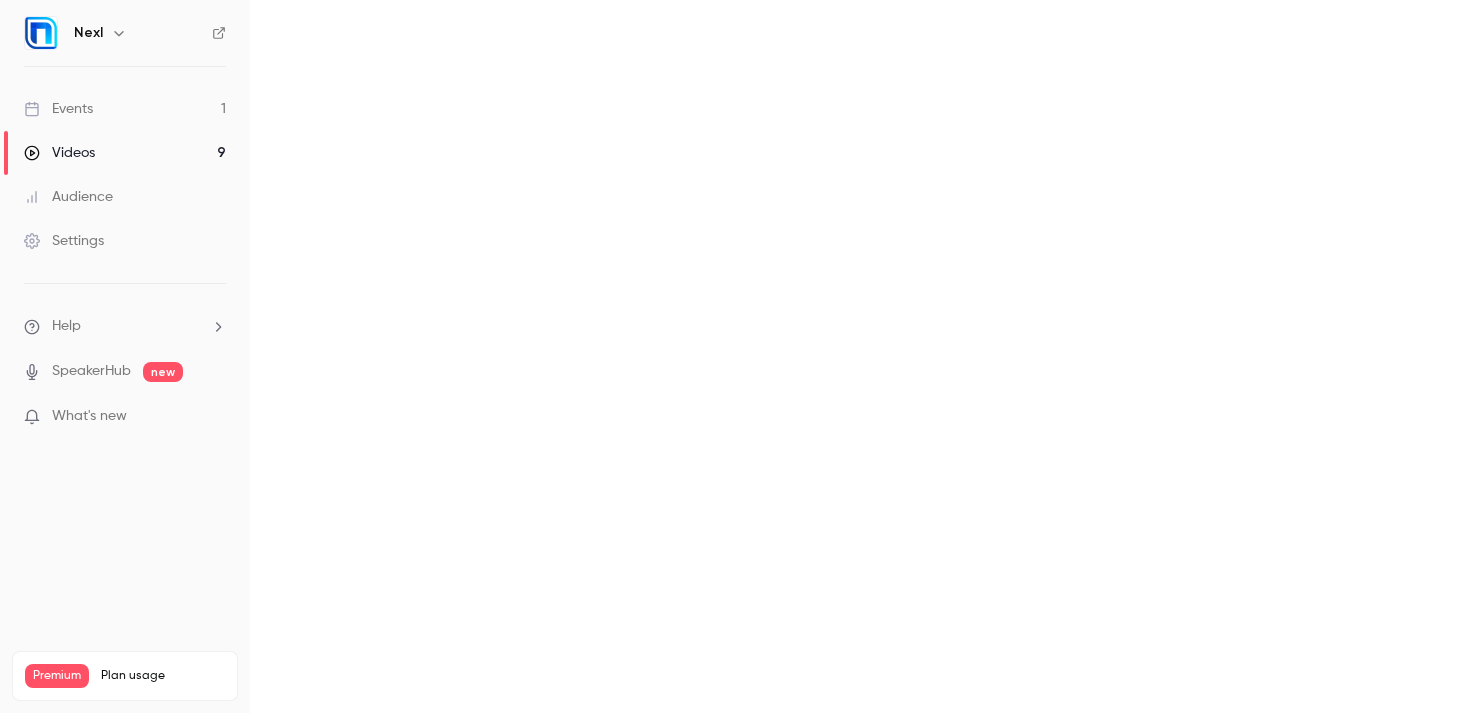 scroll, scrollTop: 0, scrollLeft: 0, axis: both 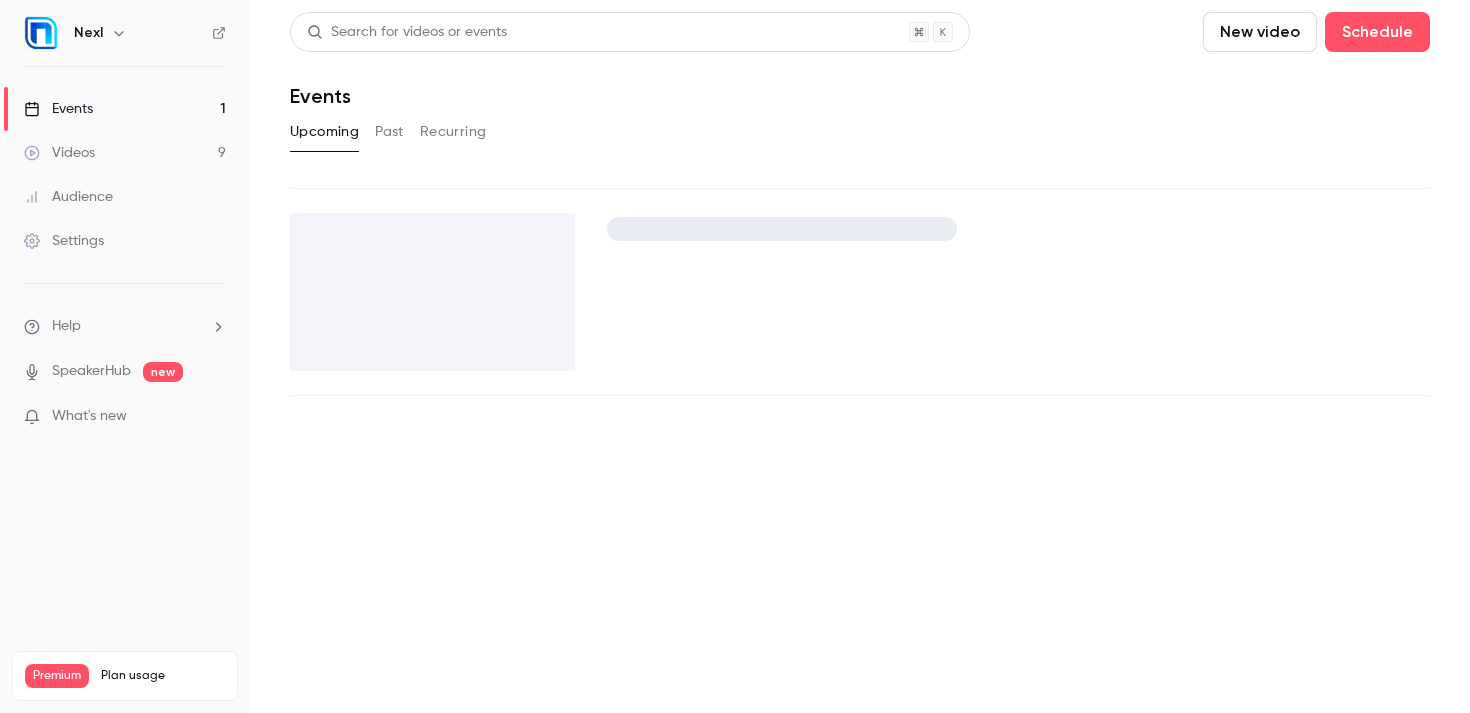 click on "Past" at bounding box center (389, 132) 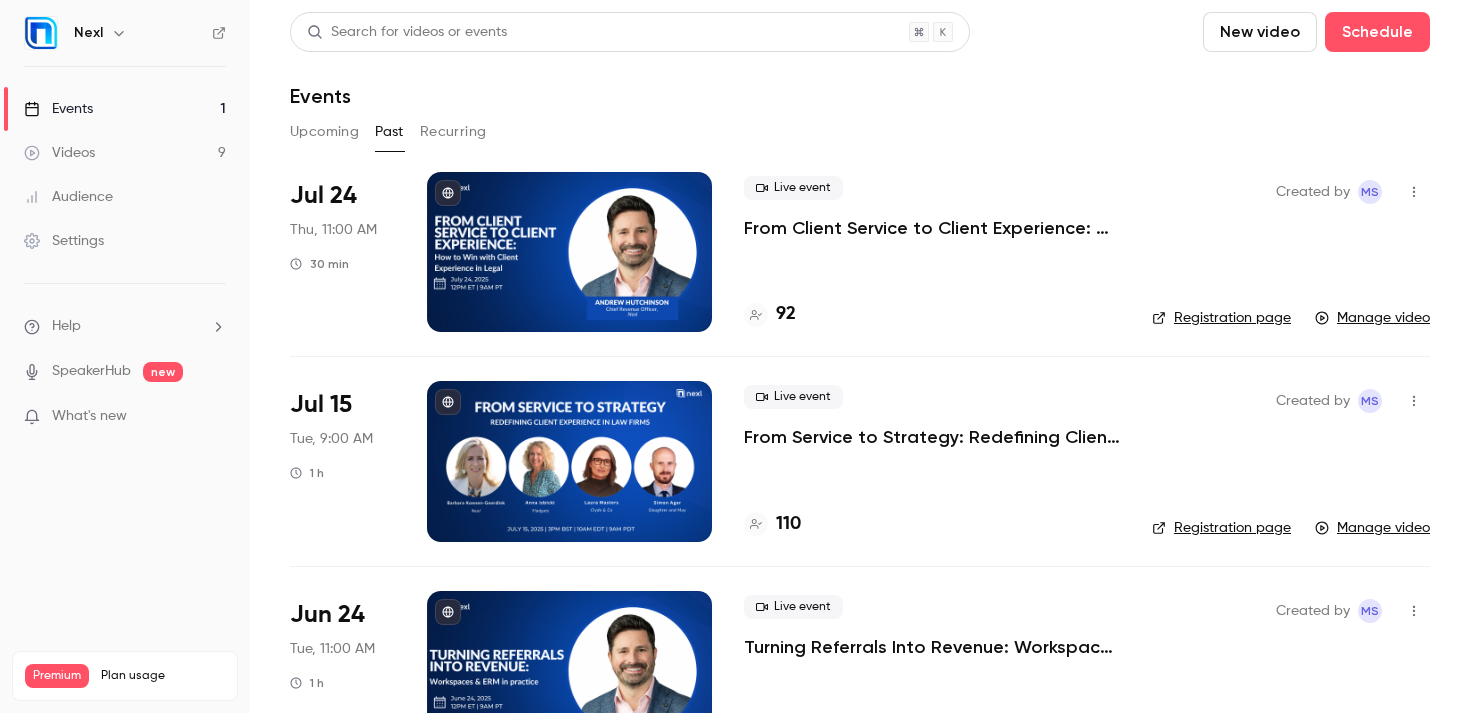 click 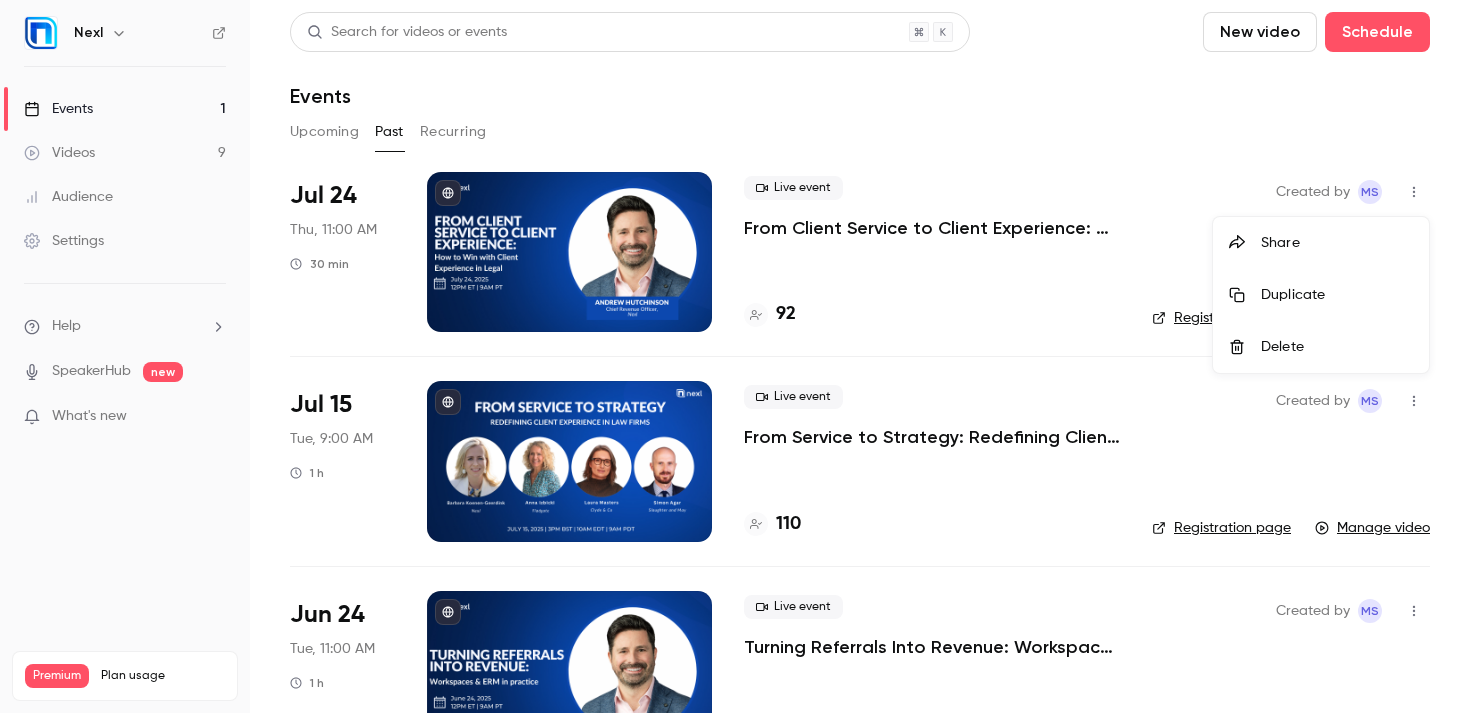 click on "Duplicate" at bounding box center (1337, 295) 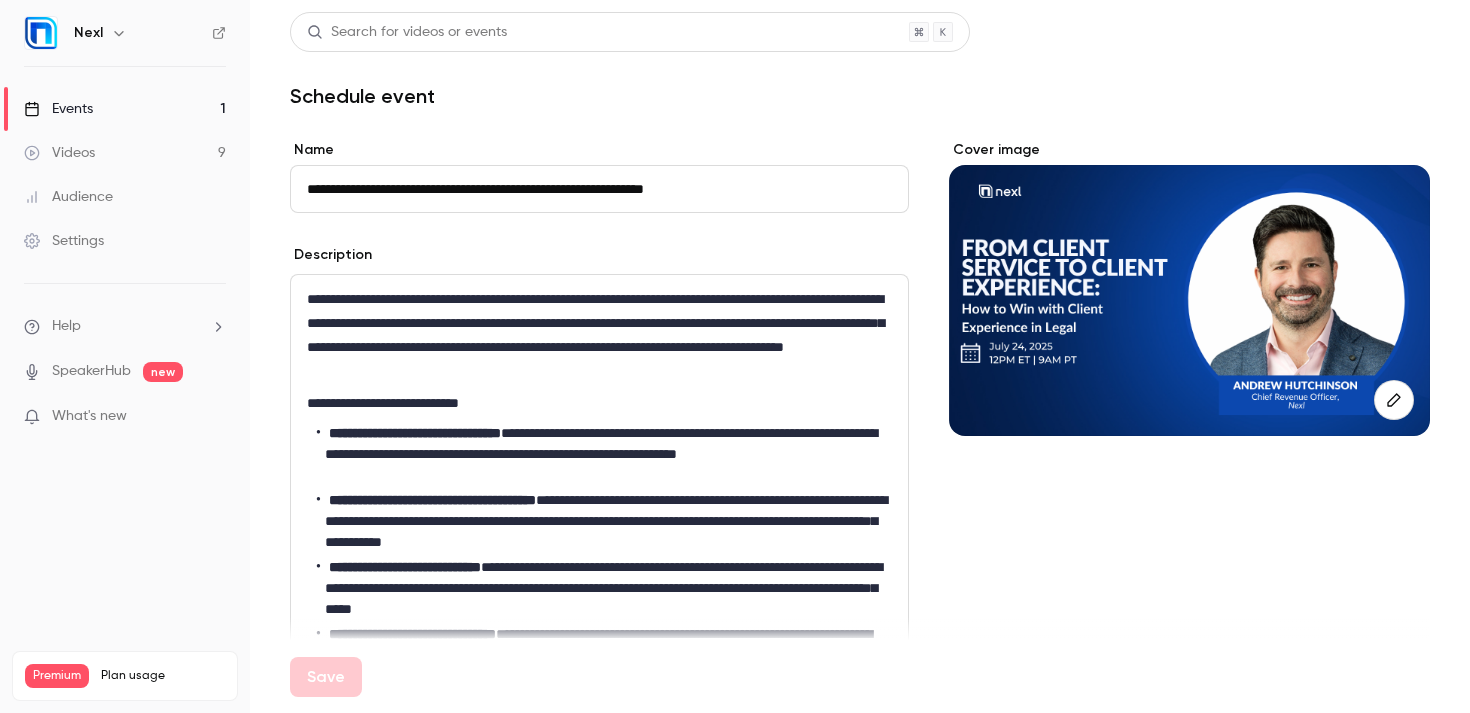 scroll, scrollTop: 0, scrollLeft: 0, axis: both 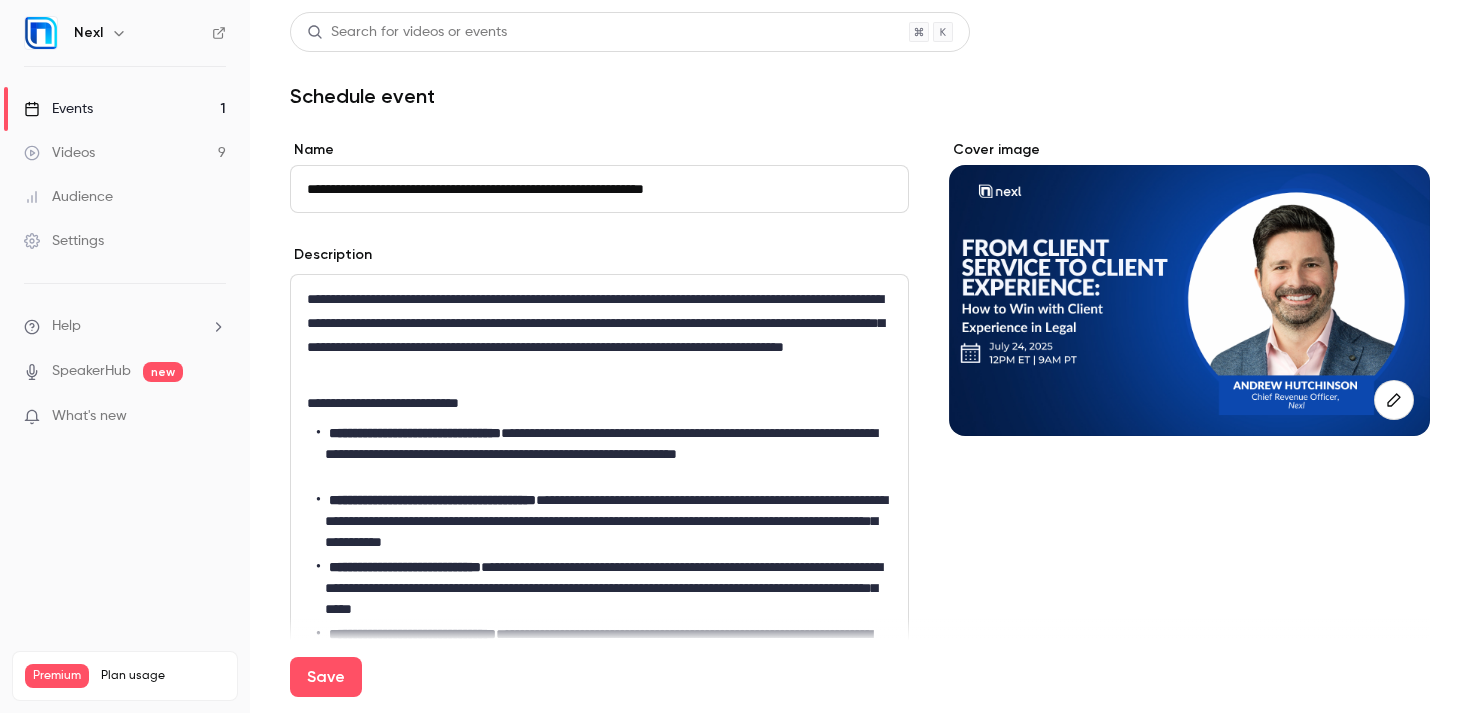 type on "**********" 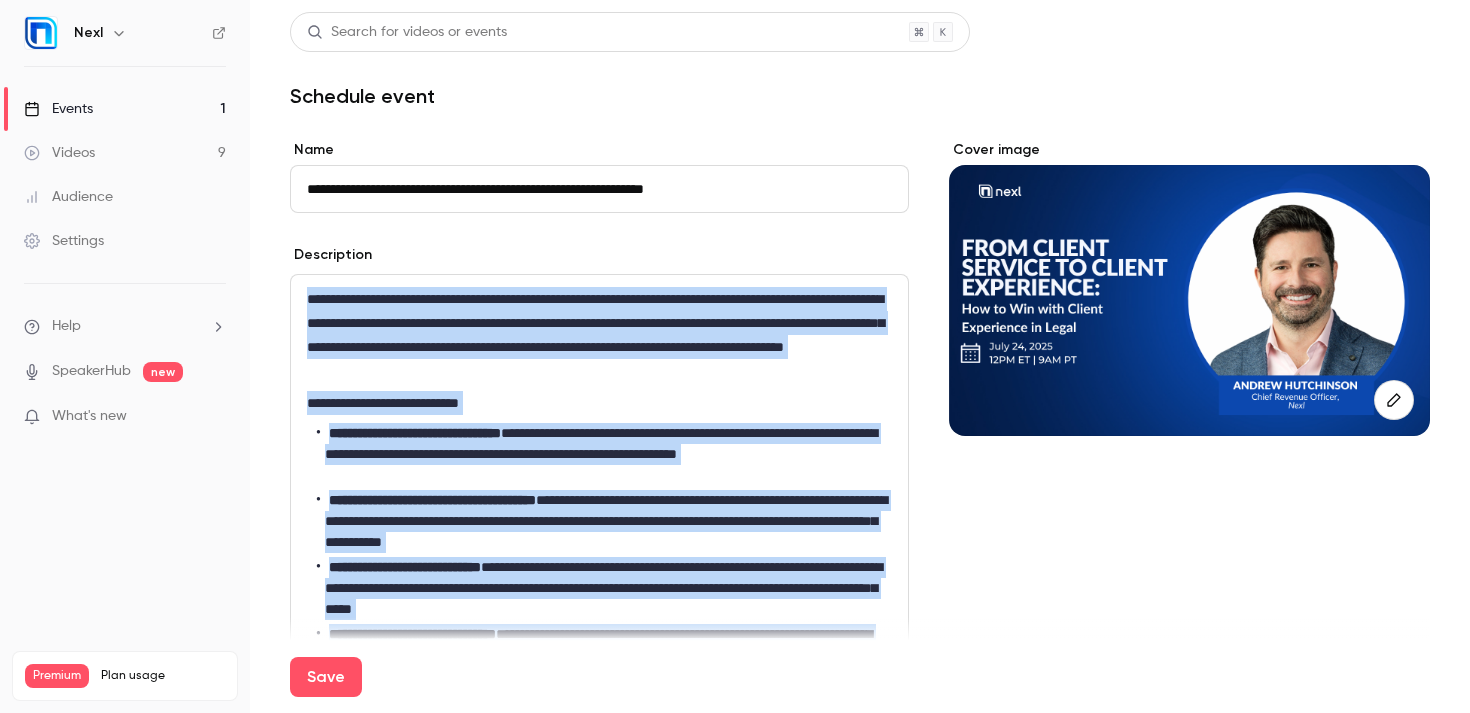 drag, startPoint x: 298, startPoint y: 301, endPoint x: 634, endPoint y: 691, distance: 514.77765 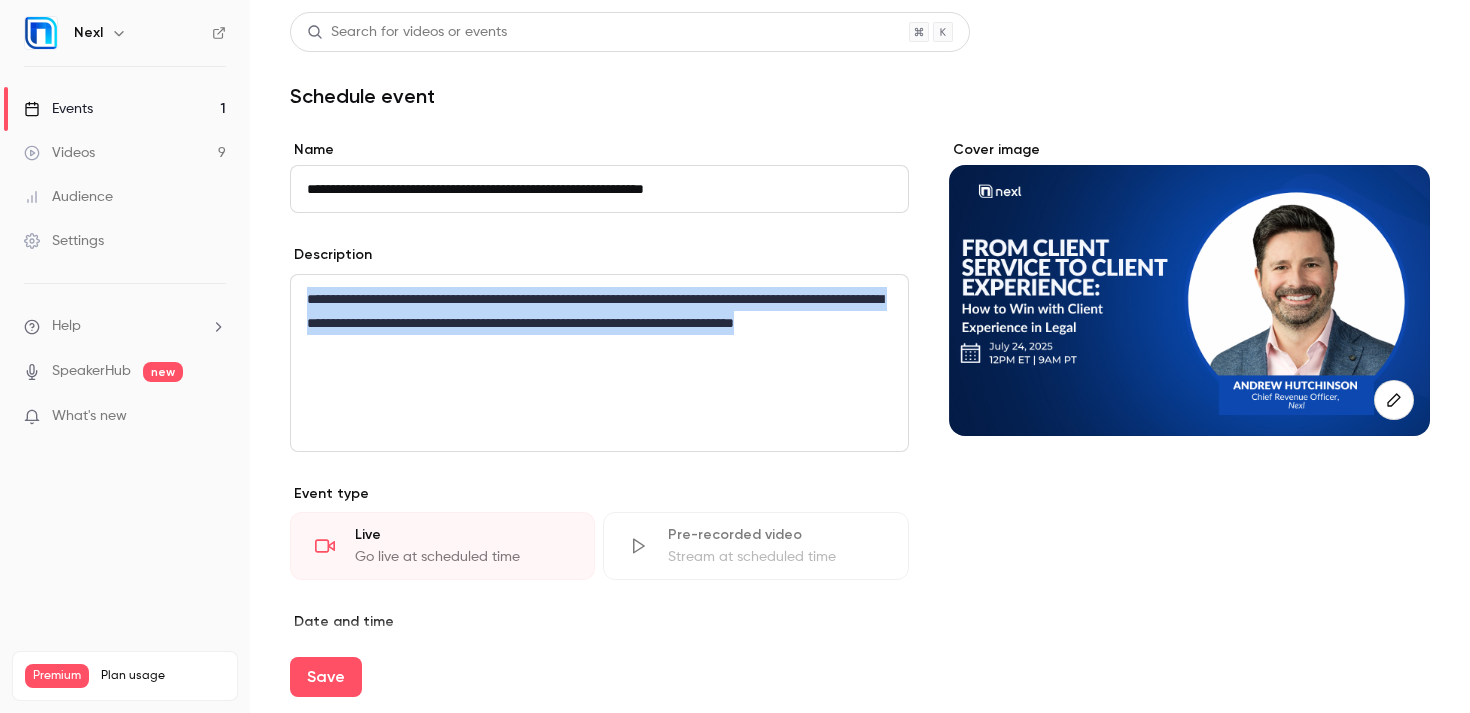 drag, startPoint x: 476, startPoint y: 377, endPoint x: 294, endPoint y: 275, distance: 208.63365 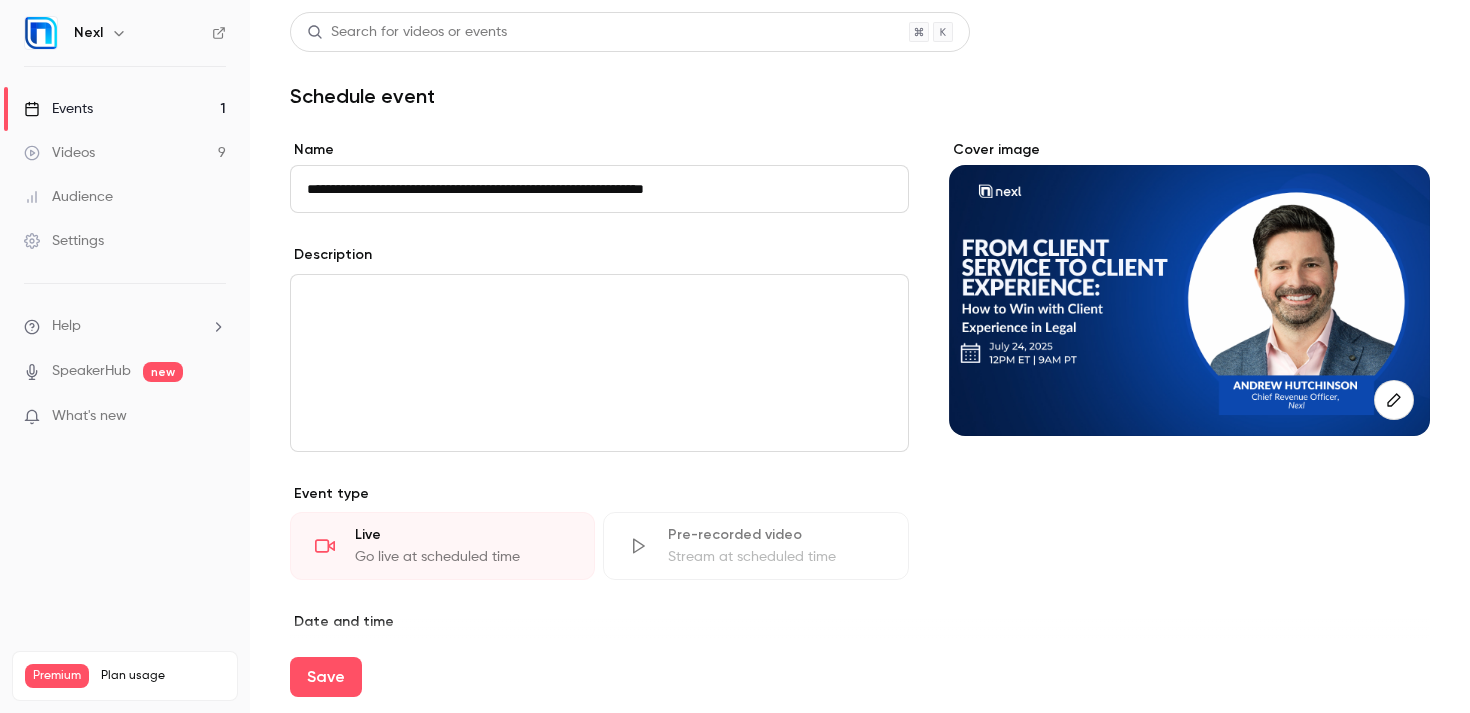scroll, scrollTop: 0, scrollLeft: 0, axis: both 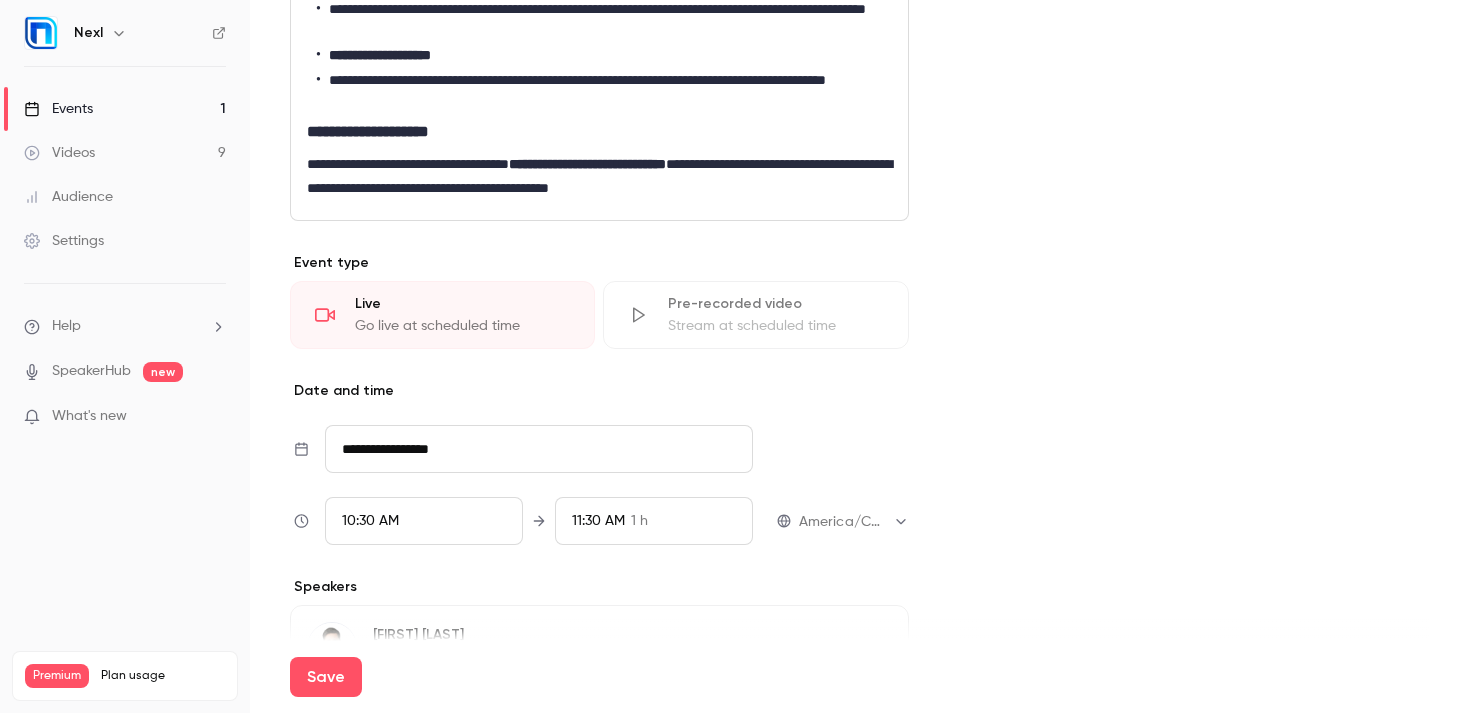 click 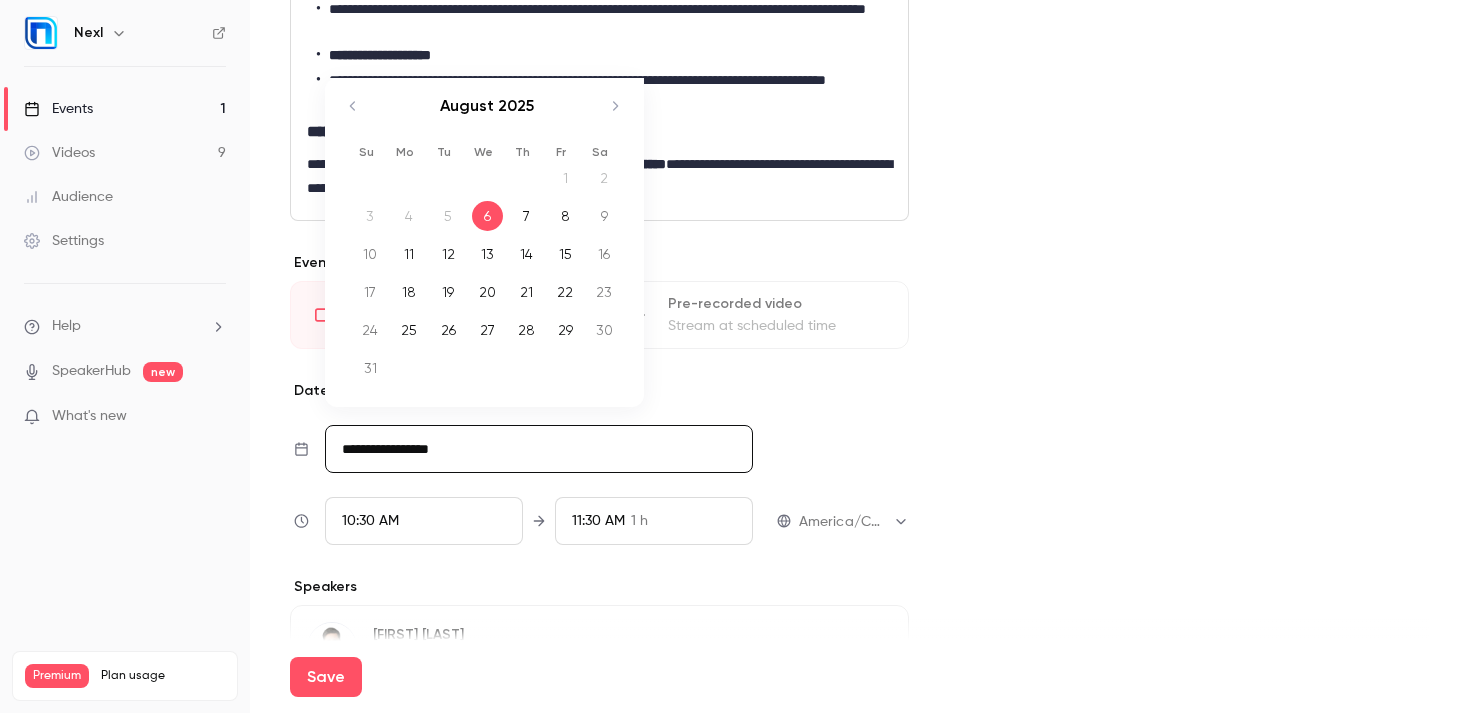 click on "26" at bounding box center [448, 330] 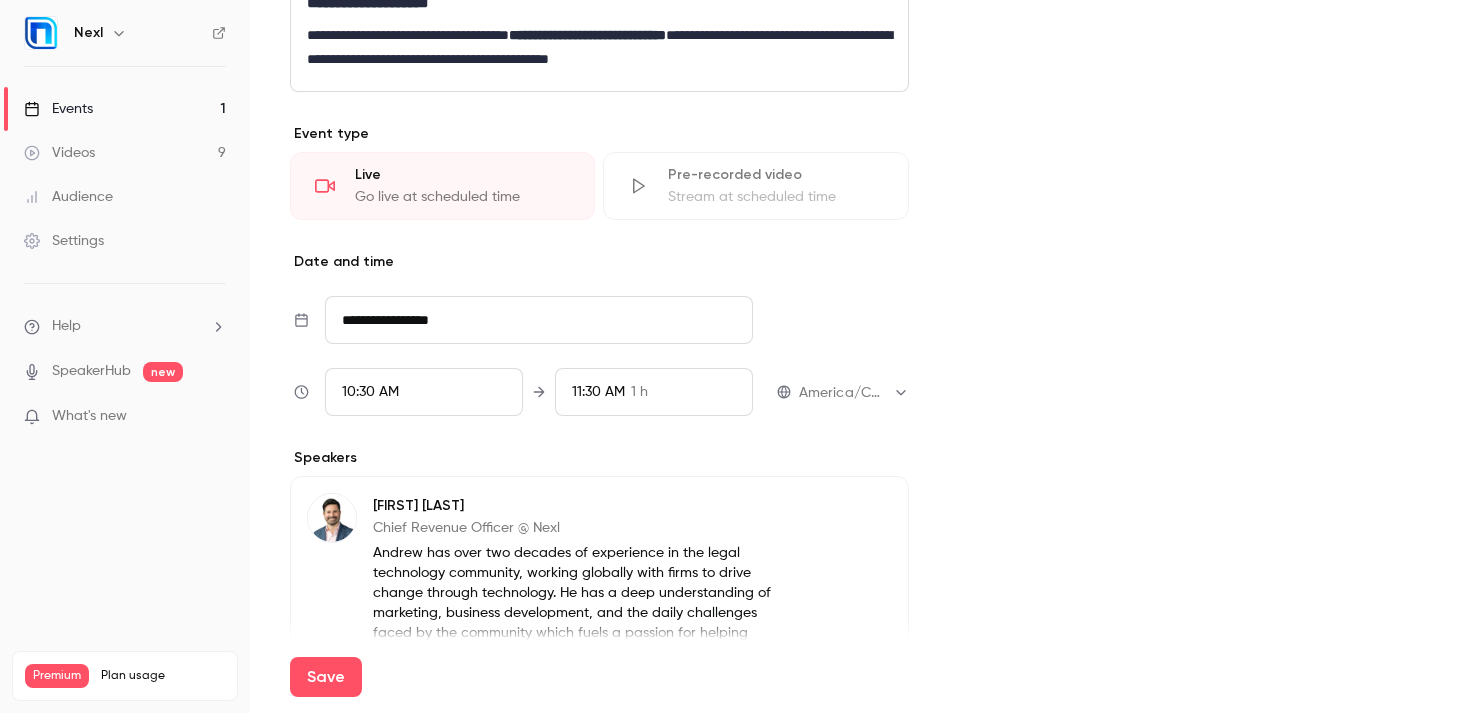 scroll, scrollTop: 780, scrollLeft: 0, axis: vertical 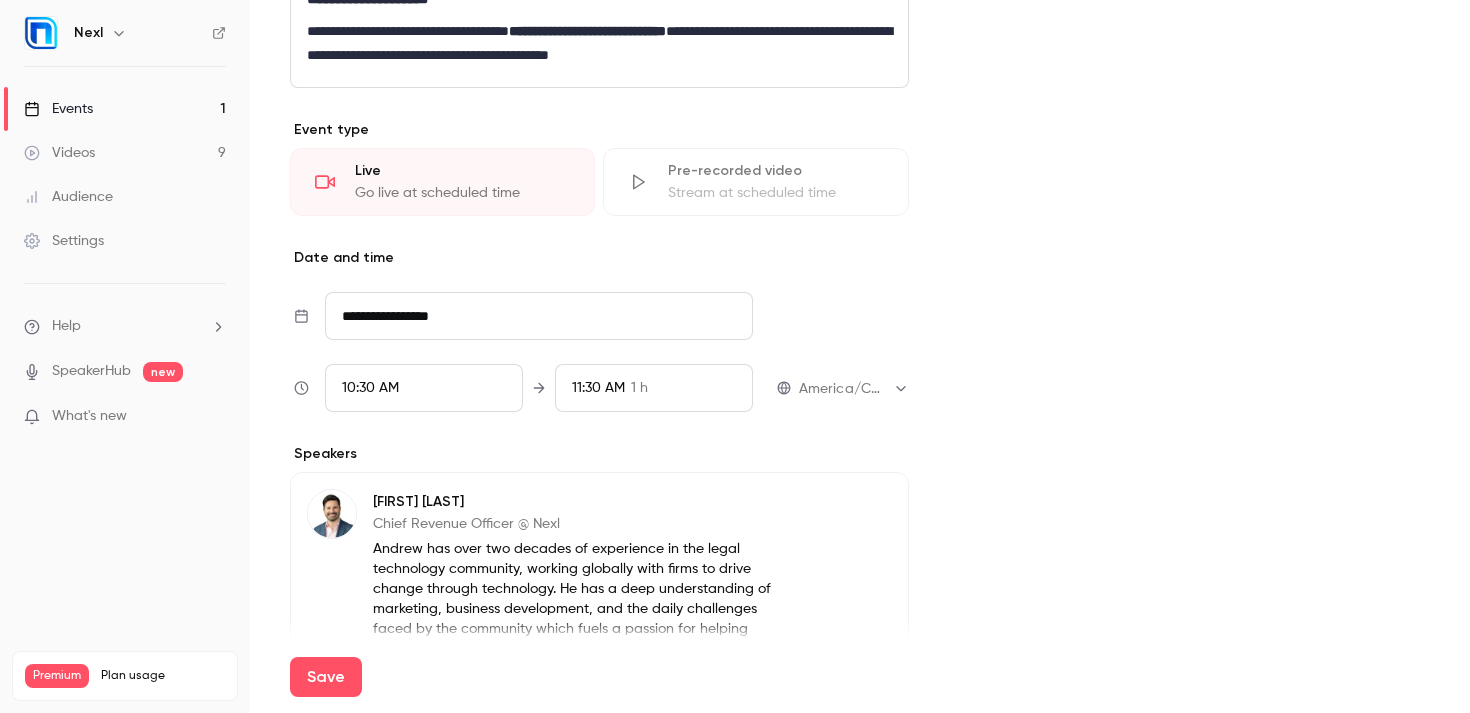 click on "10:30 AM" at bounding box center (424, 388) 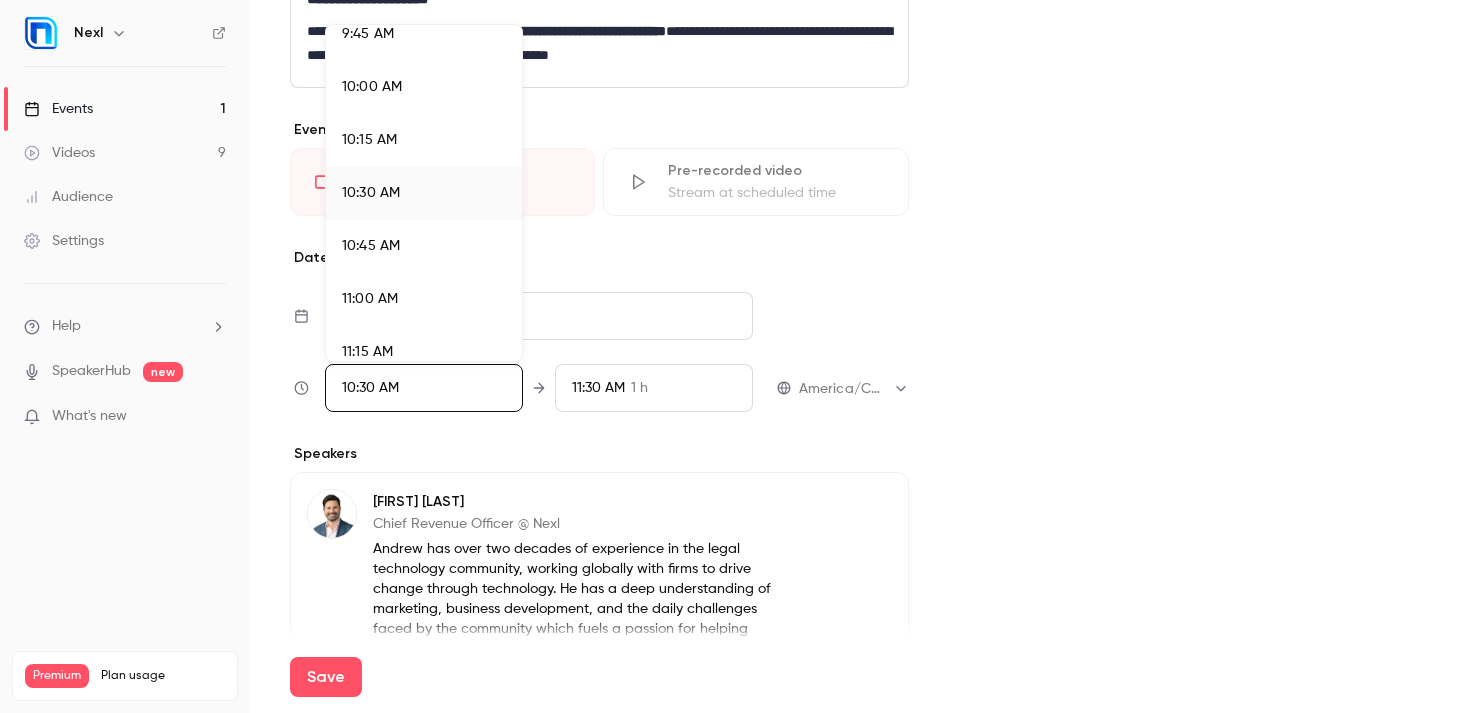 scroll, scrollTop: 2131, scrollLeft: 0, axis: vertical 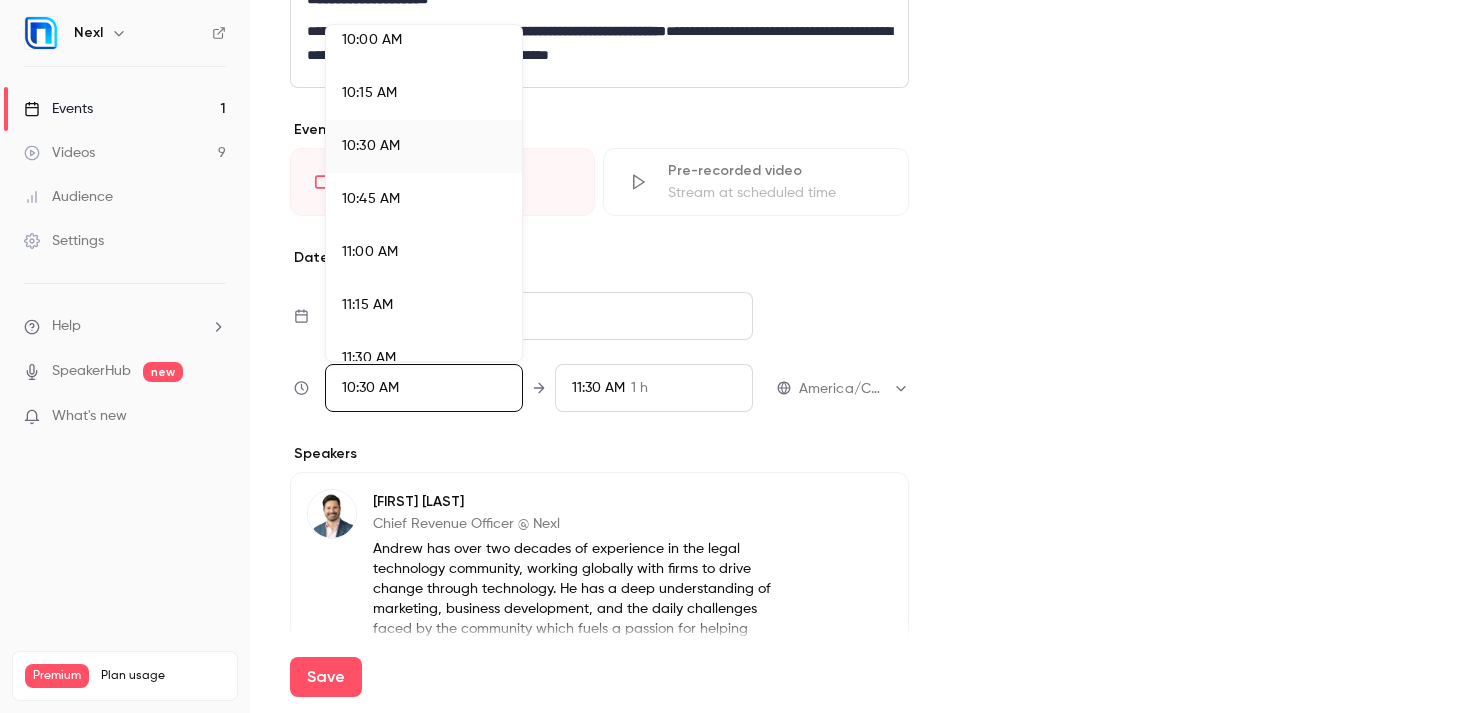 click on "11:00 AM" at bounding box center (424, 252) 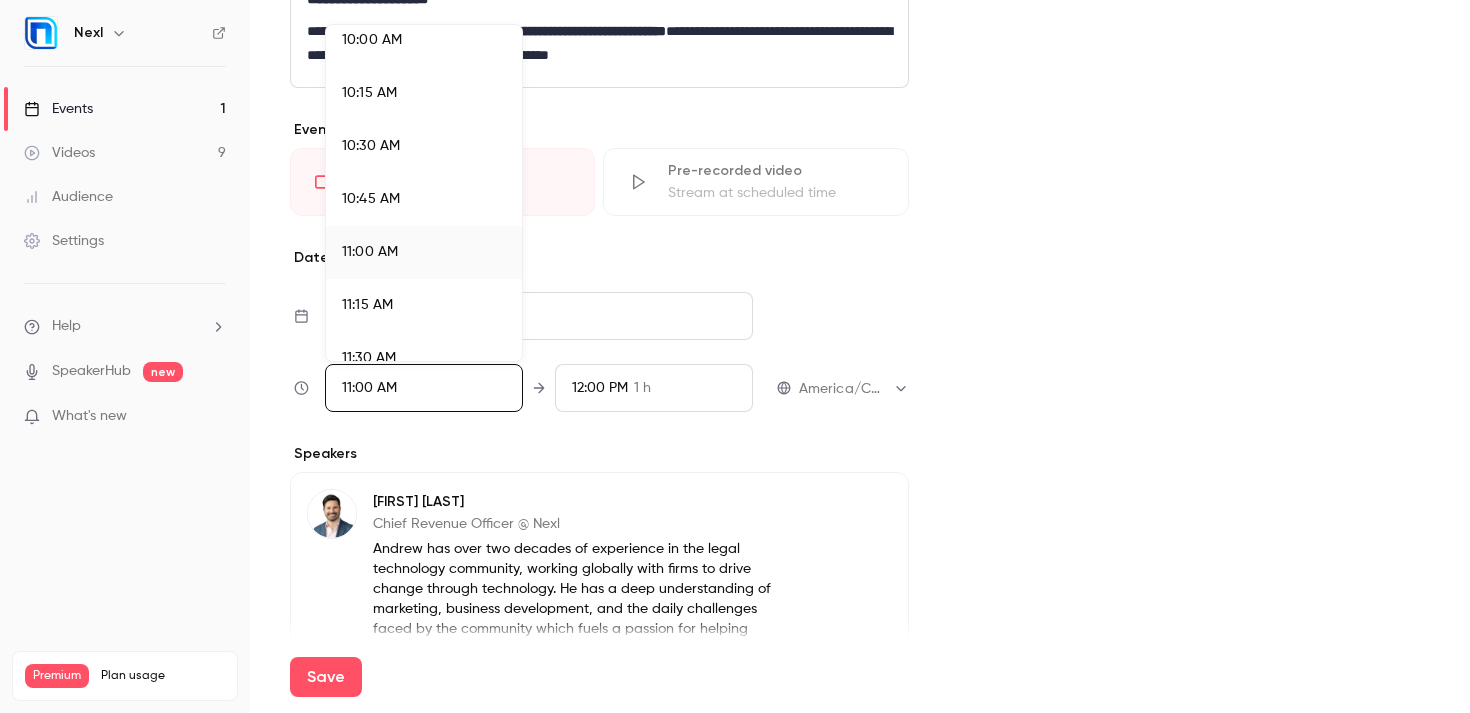 click at bounding box center [735, 356] 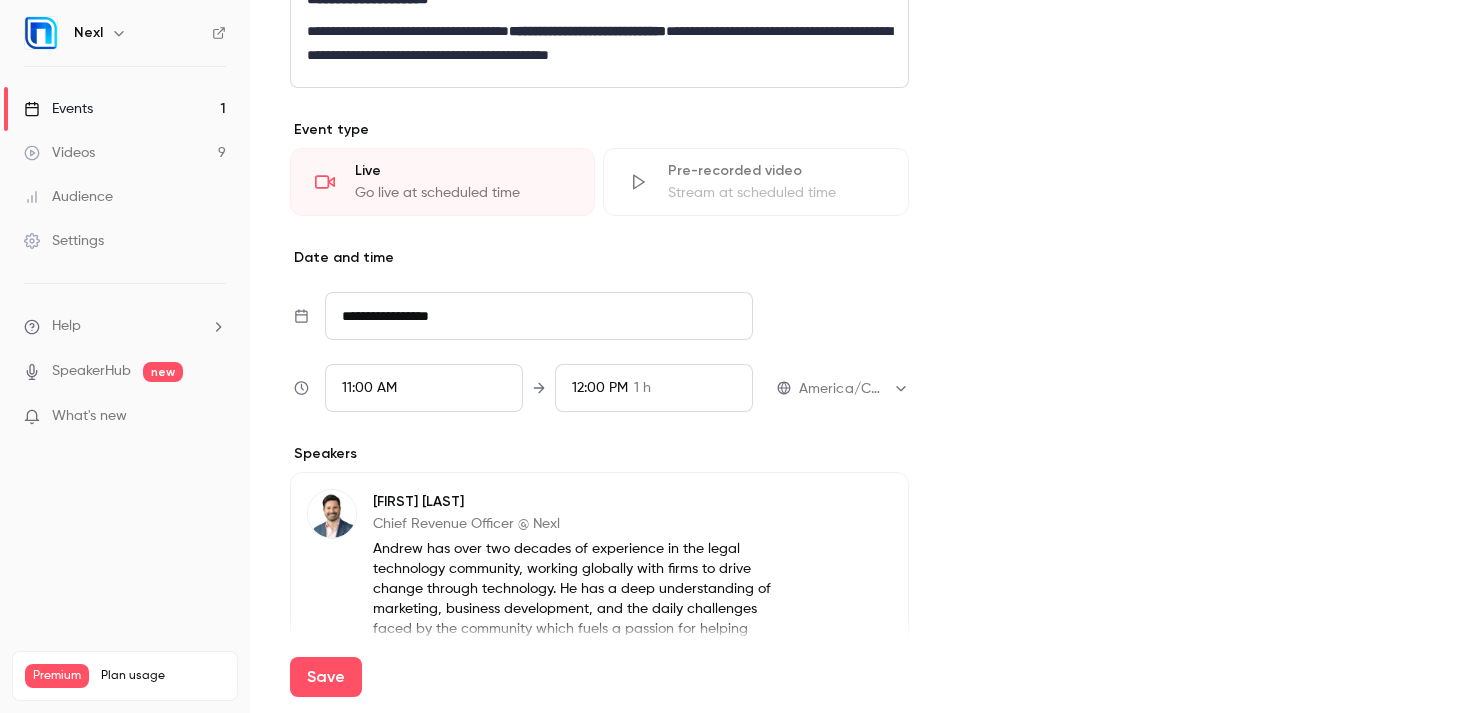 click on "12:00 PM" at bounding box center (600, 388) 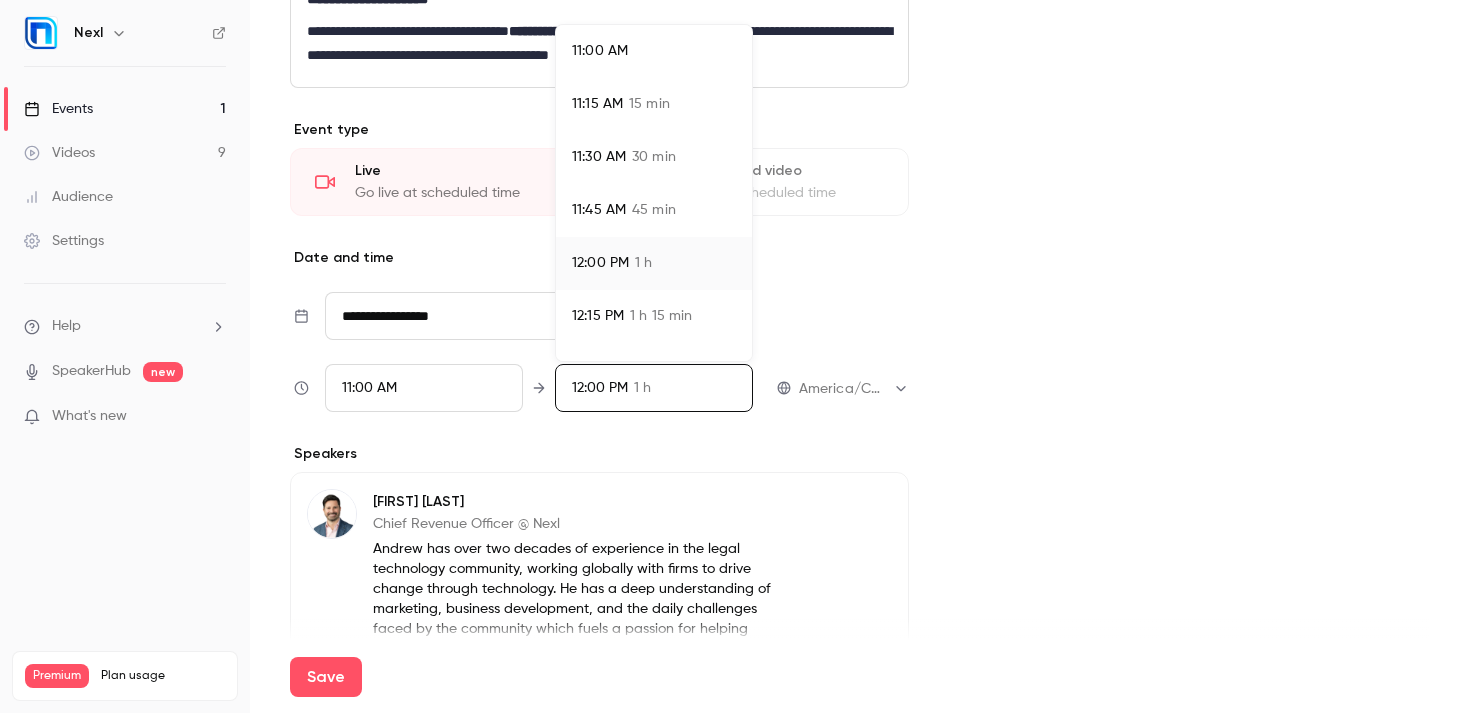 click on "11:30 AM 30 min" at bounding box center [654, 157] 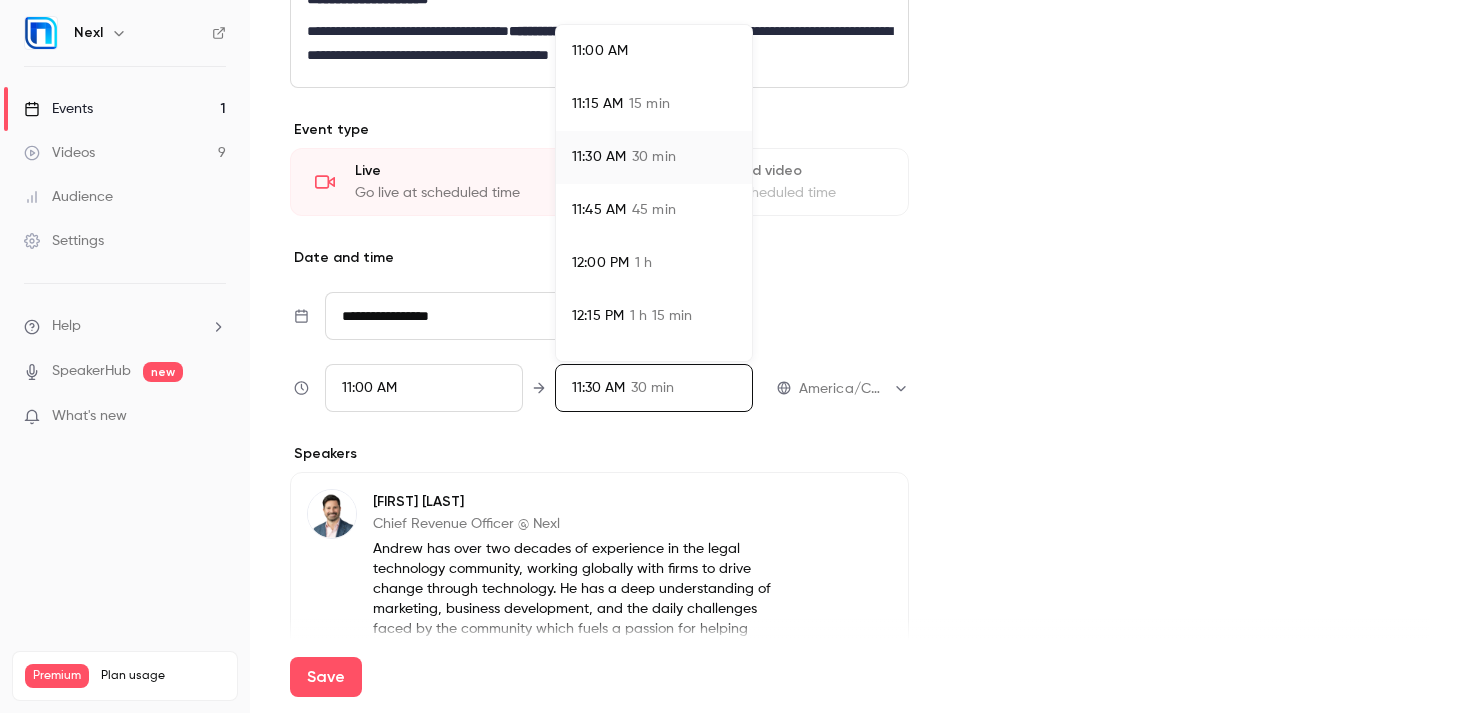 click on "11:30 AM" at bounding box center [599, 157] 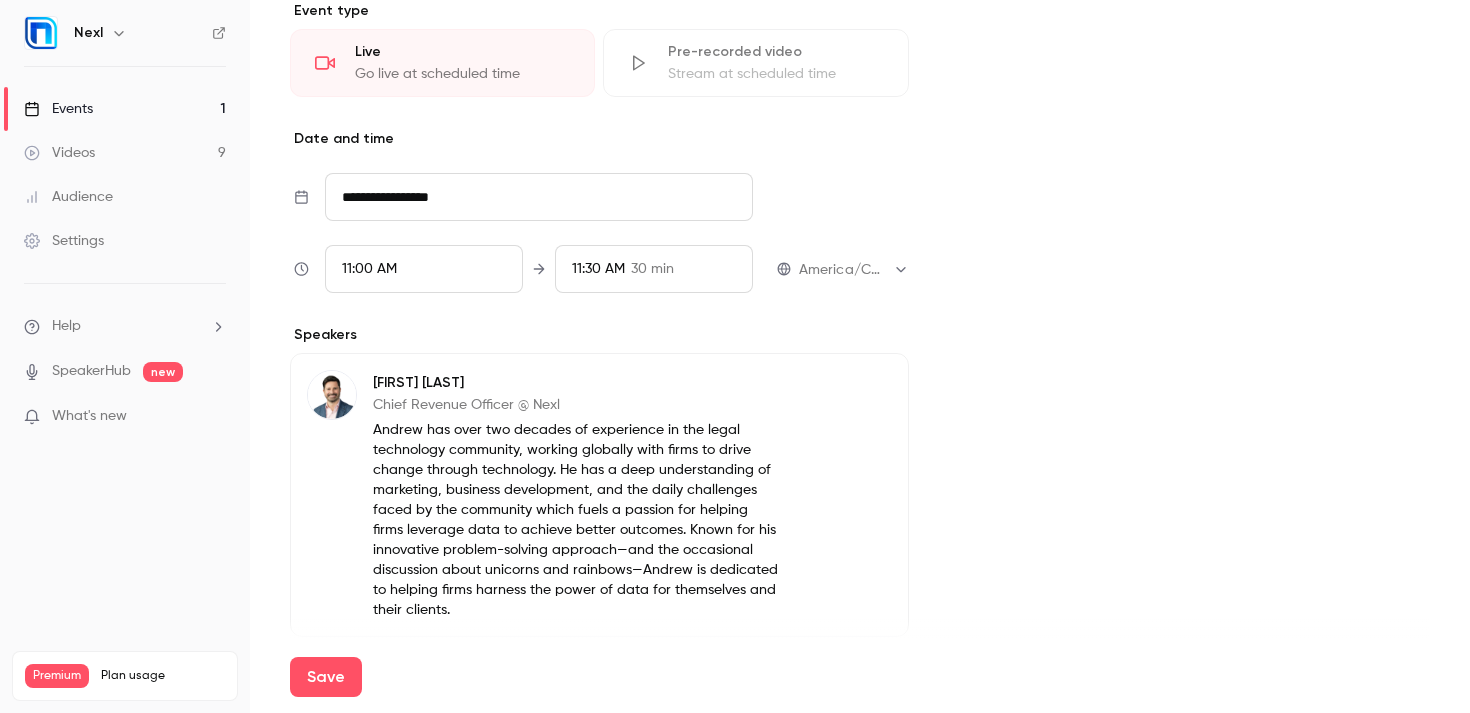 scroll, scrollTop: 914, scrollLeft: 0, axis: vertical 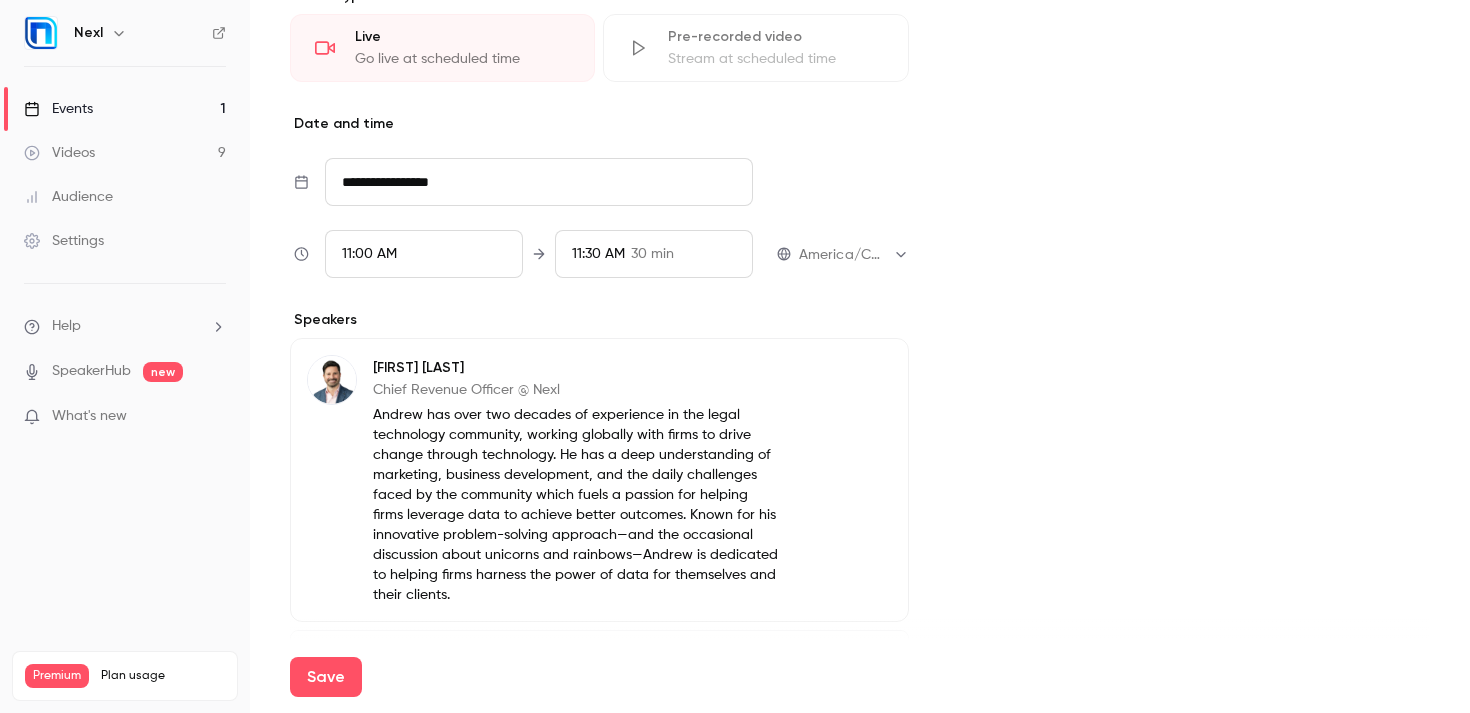 click on "Edit" at bounding box center (855, 371) 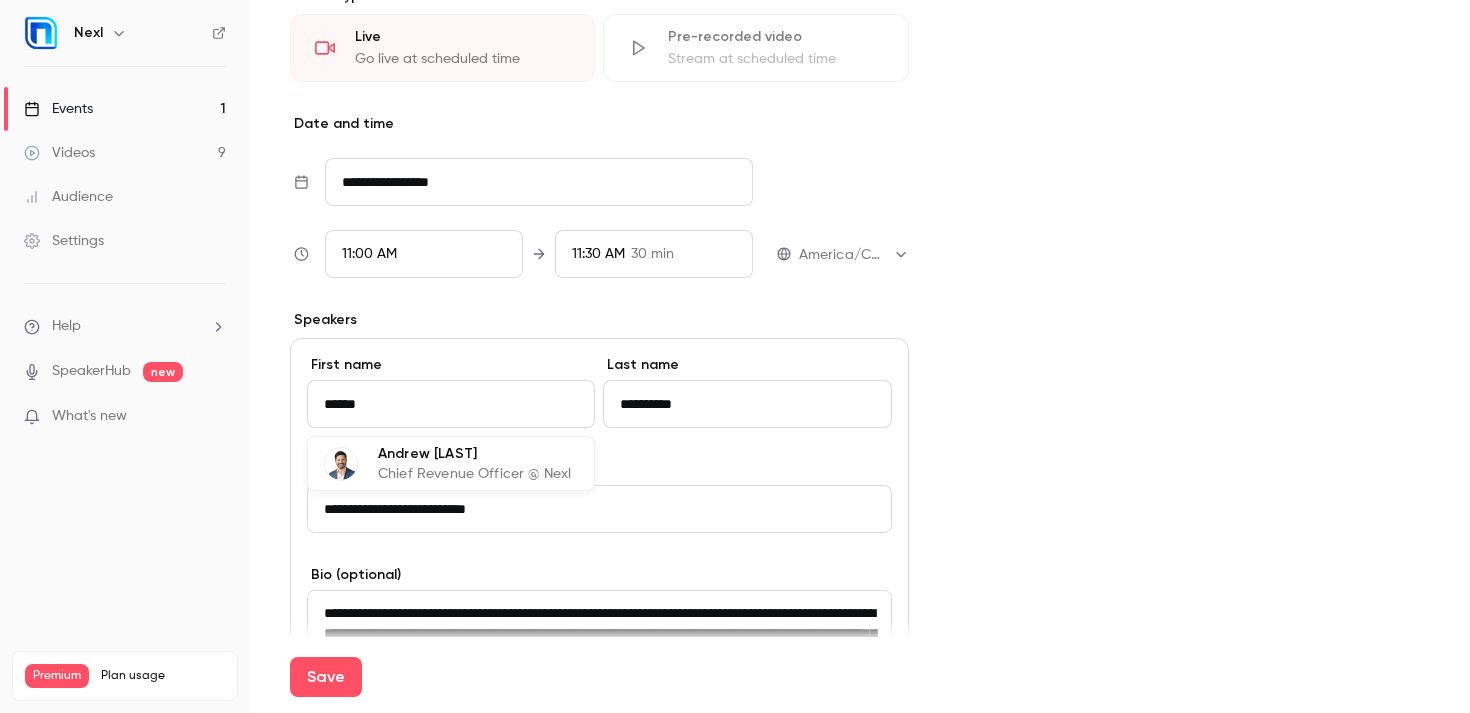 drag, startPoint x: 472, startPoint y: 400, endPoint x: 284, endPoint y: 398, distance: 188.01064 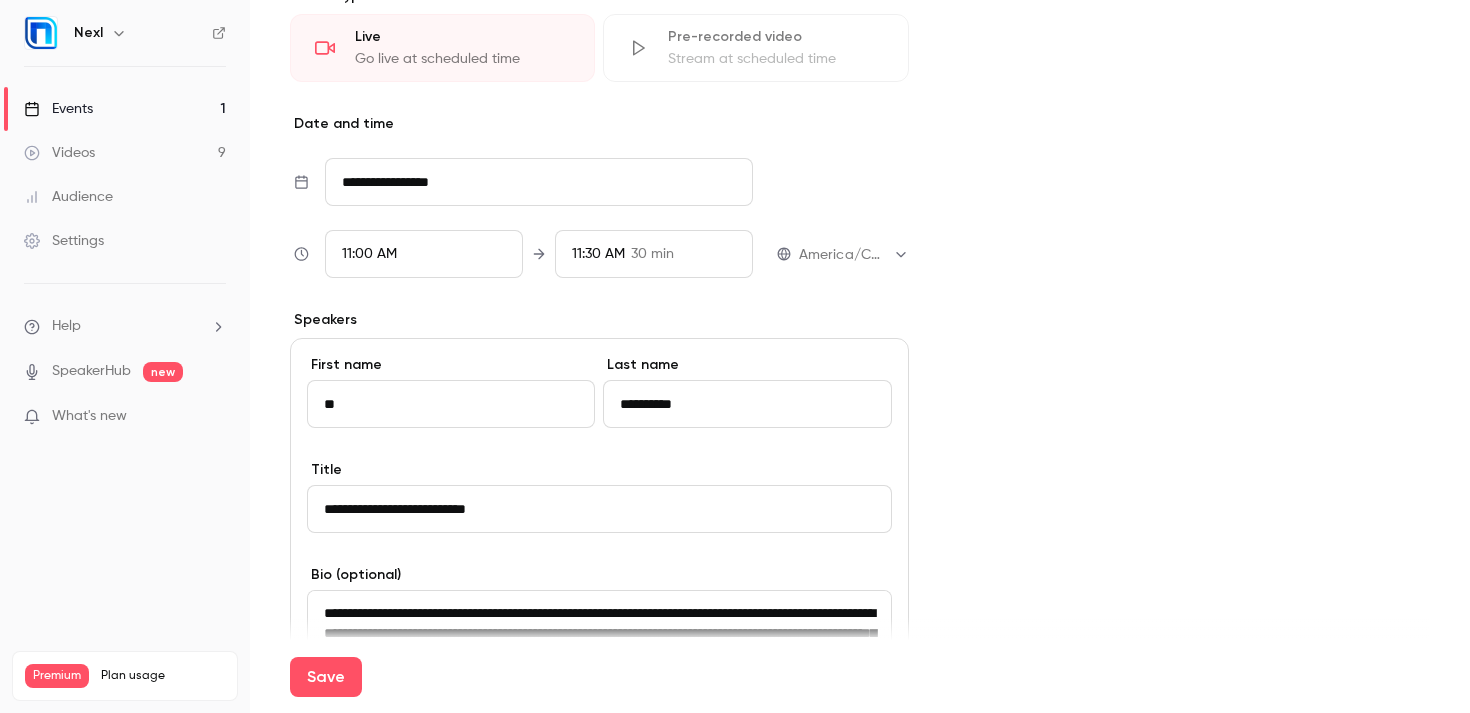 type on "*" 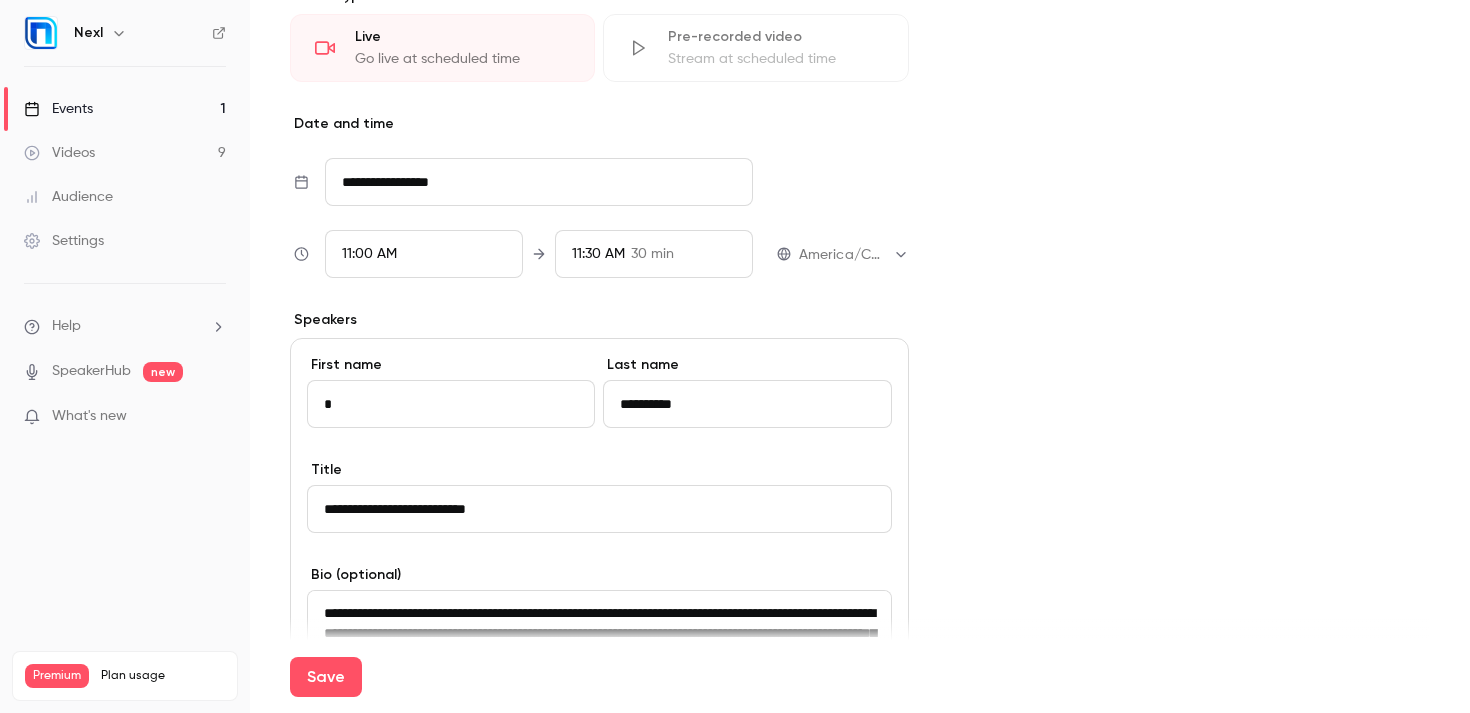 type 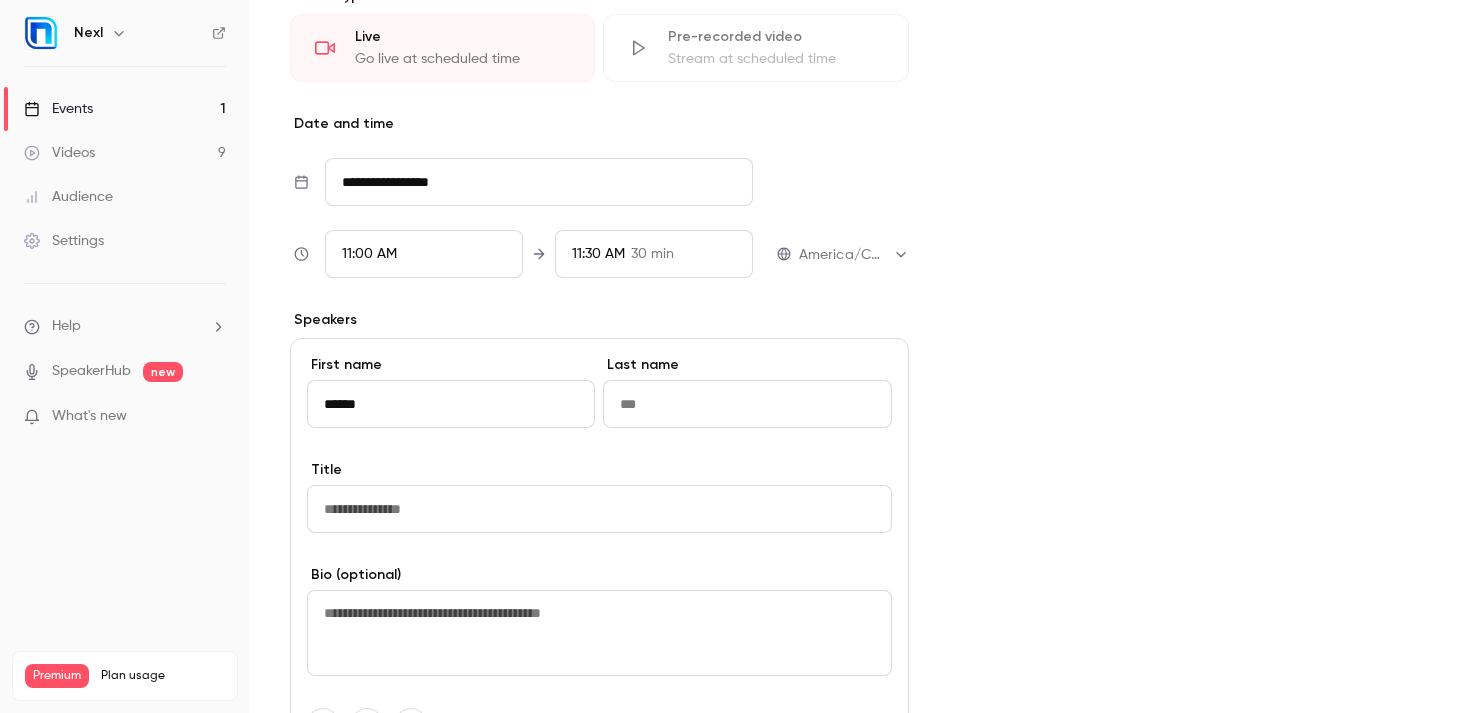 type on "******" 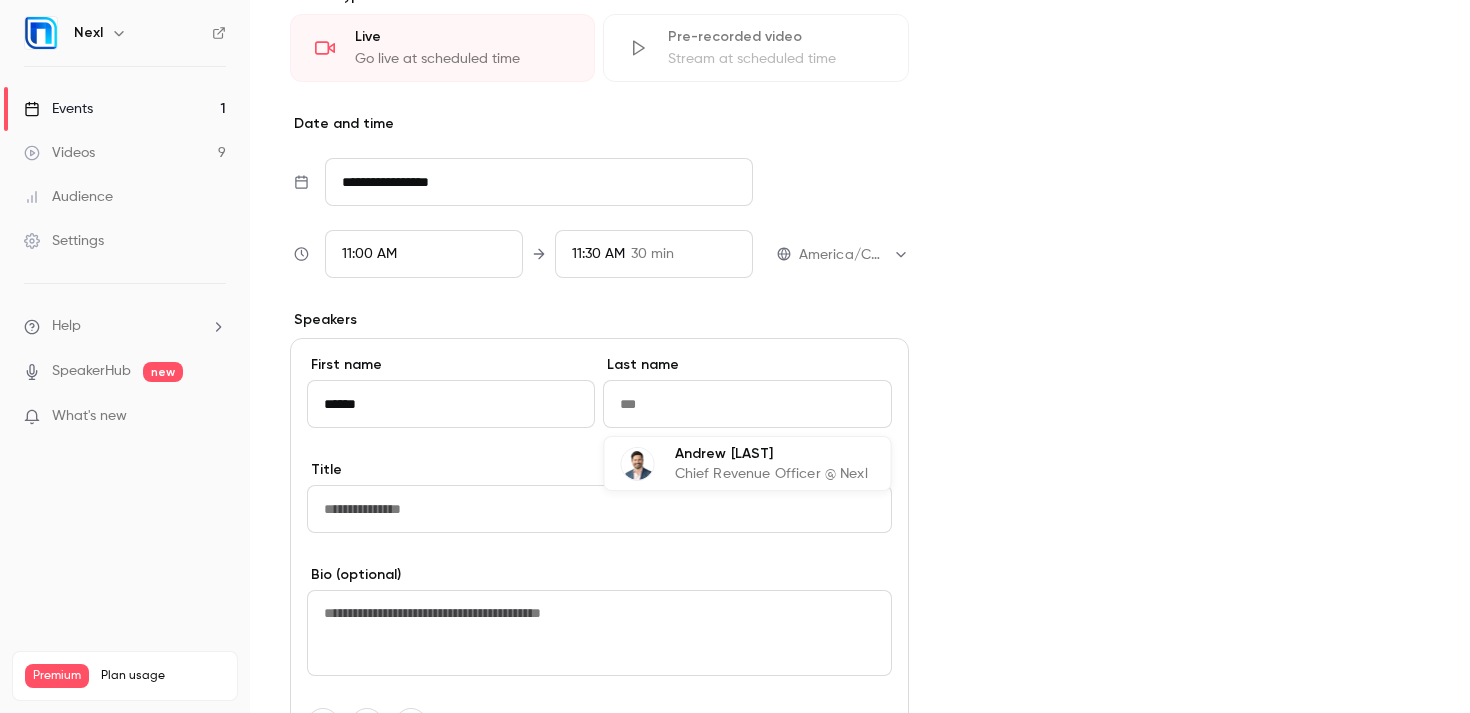 click at bounding box center (747, 404) 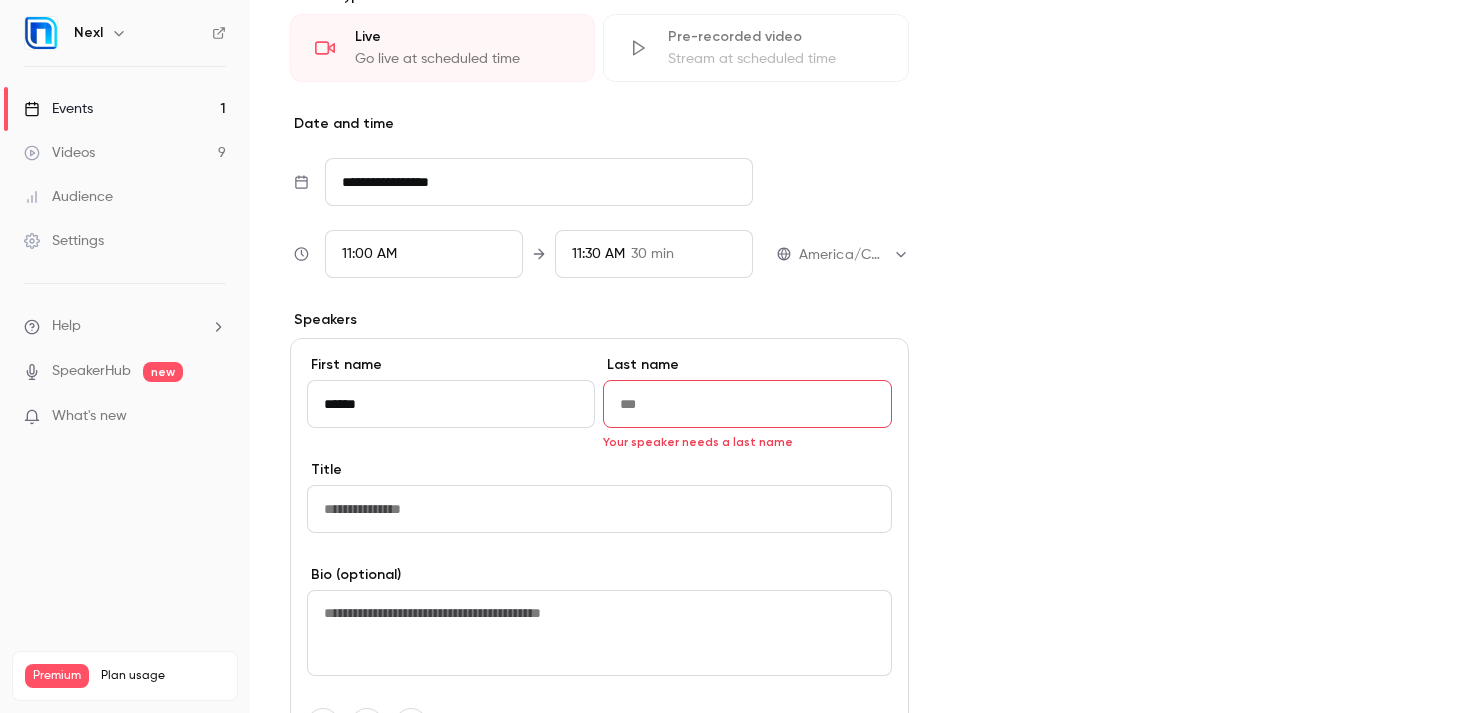 paste on "********" 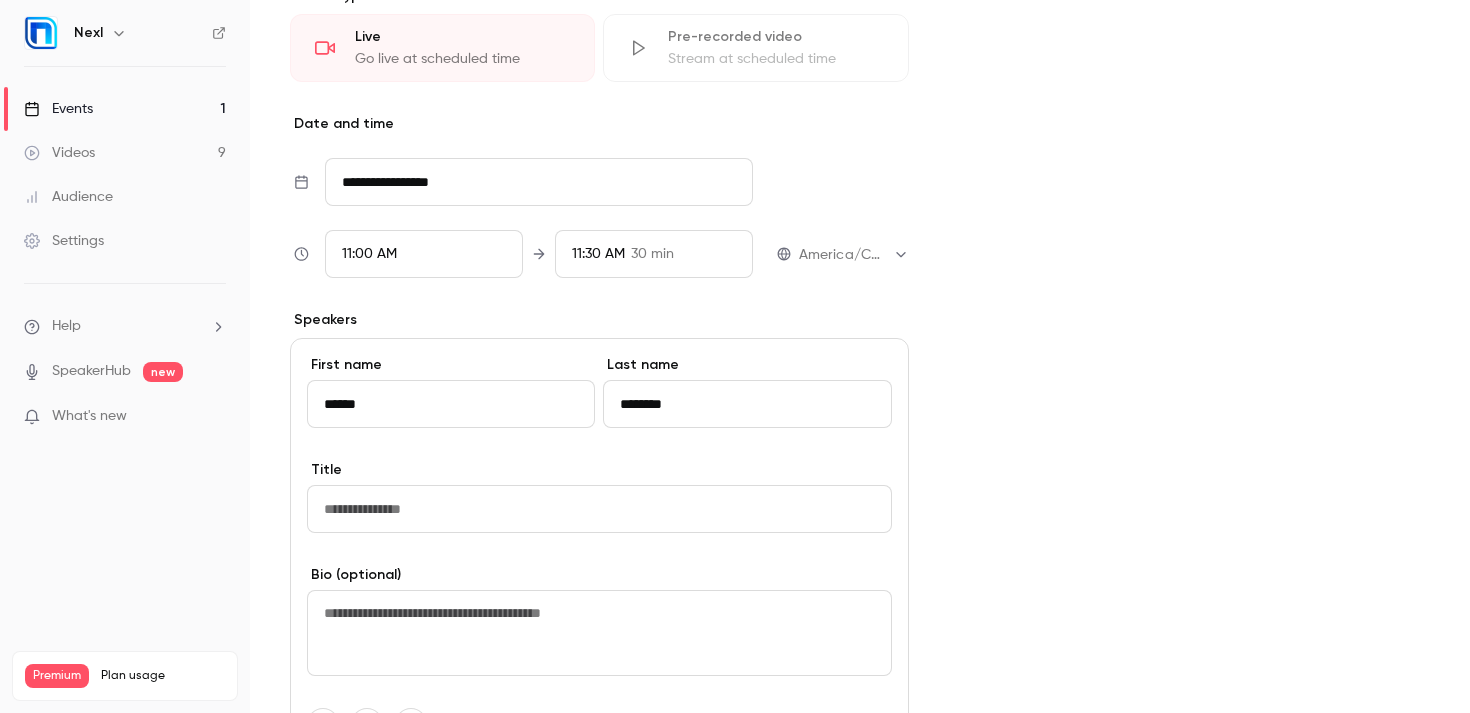type on "********" 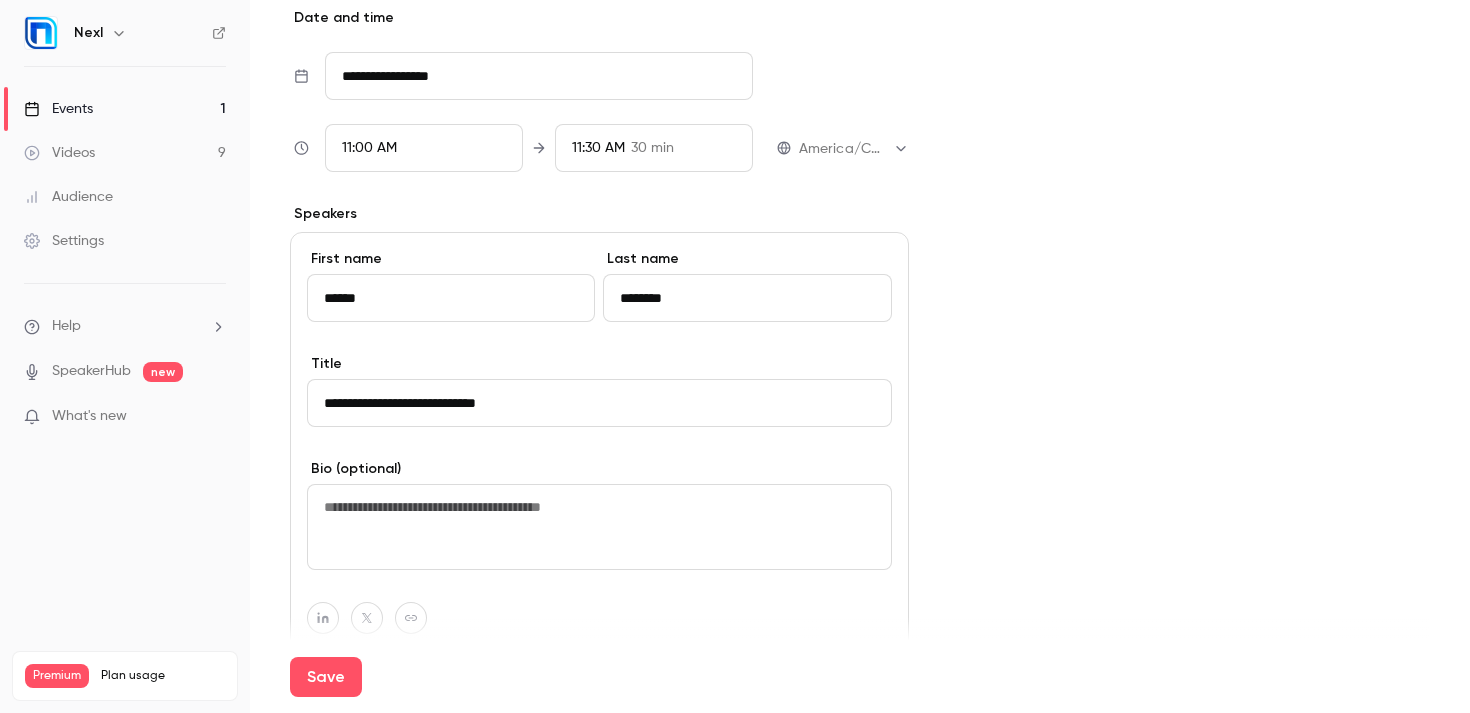 scroll, scrollTop: 1027, scrollLeft: 0, axis: vertical 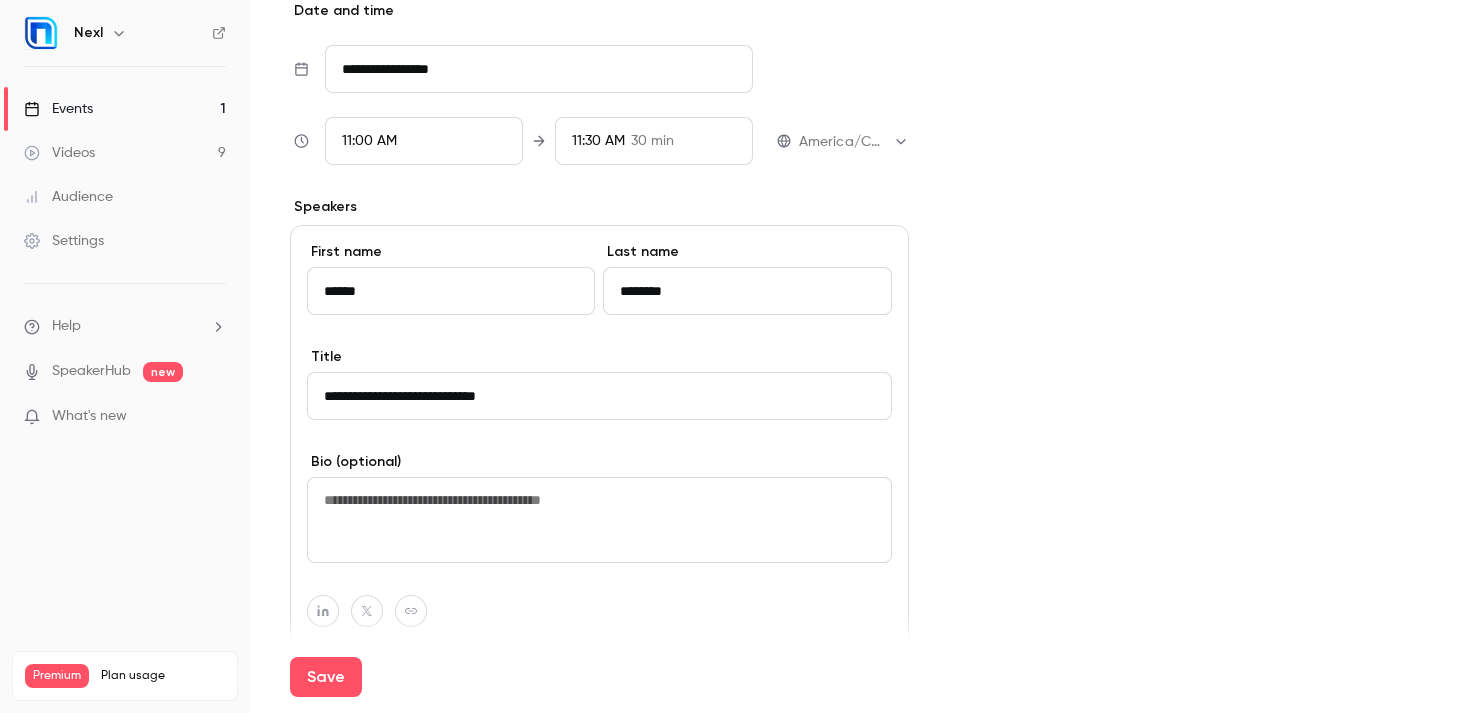 type on "**********" 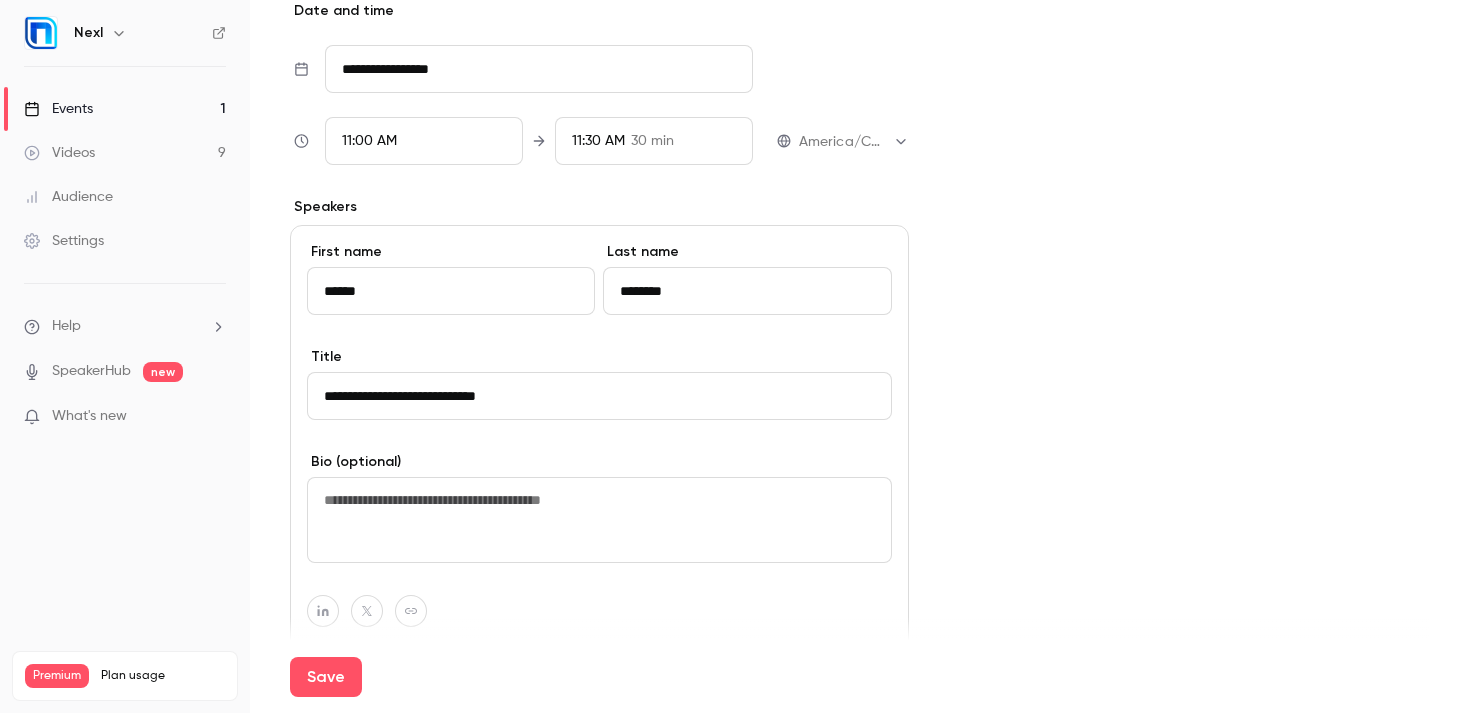 paste on "**********" 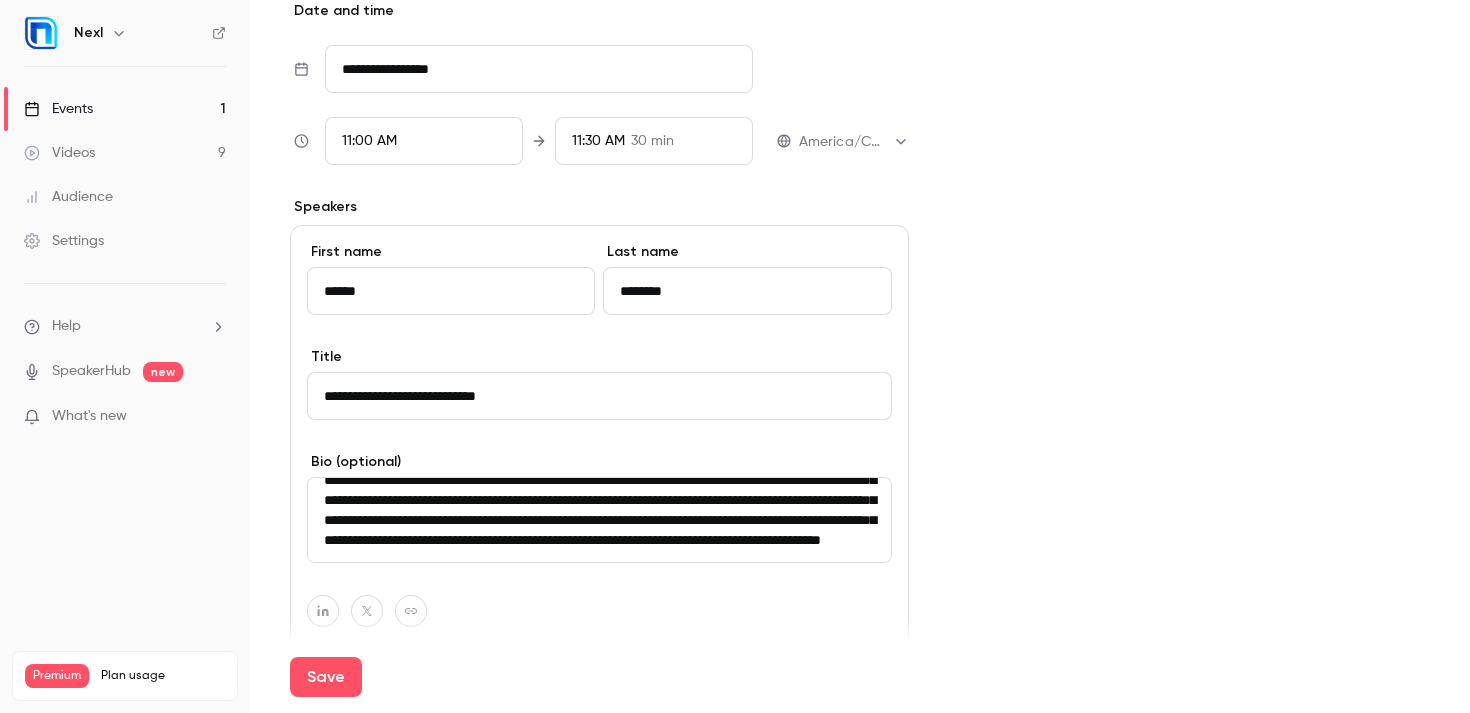 scroll, scrollTop: 100, scrollLeft: 0, axis: vertical 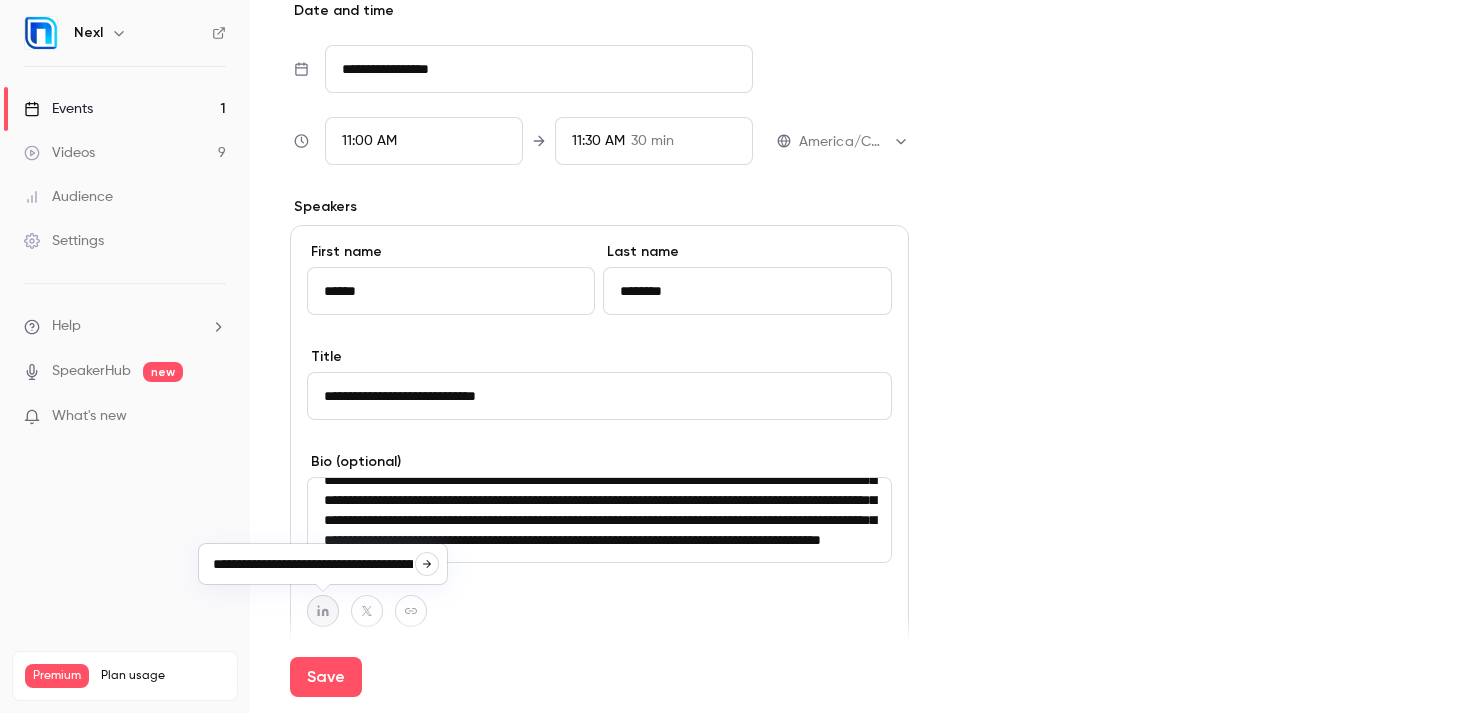 click 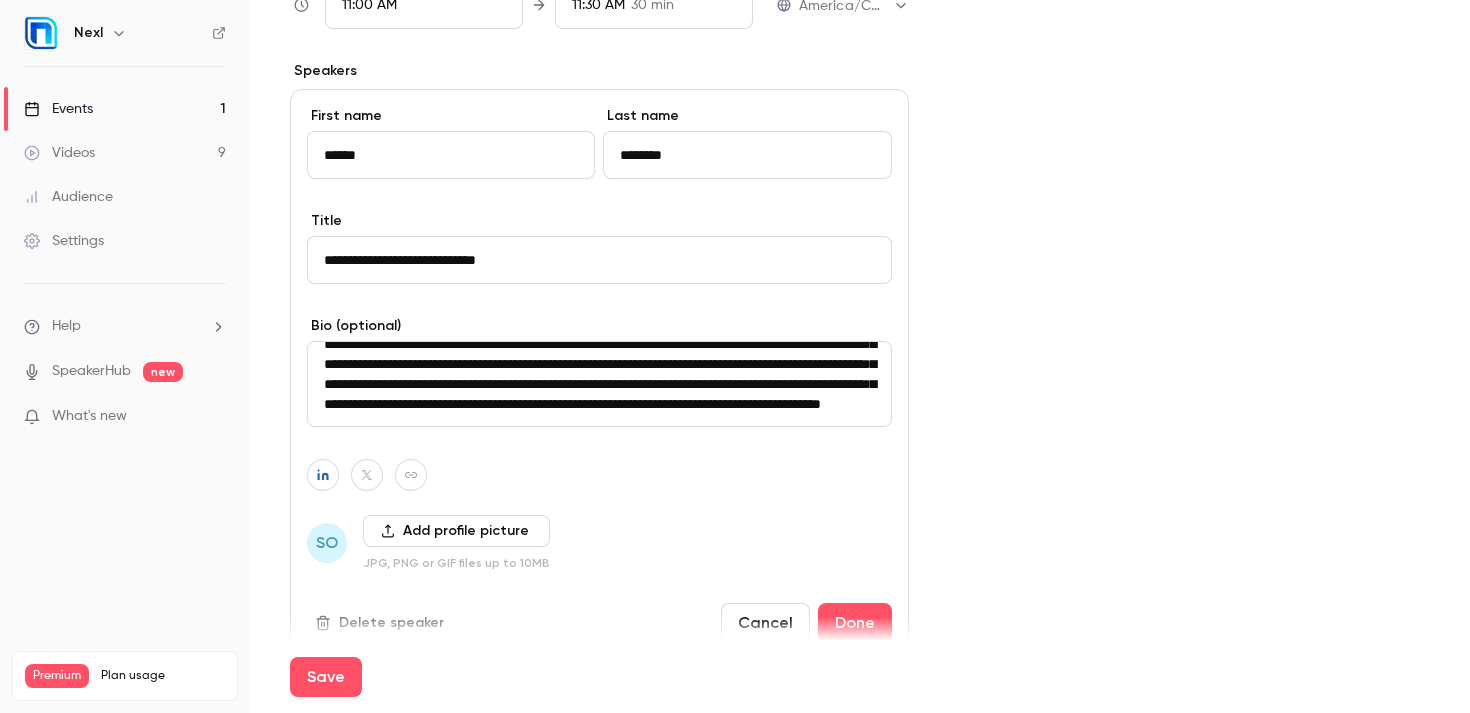 scroll, scrollTop: 1165, scrollLeft: 0, axis: vertical 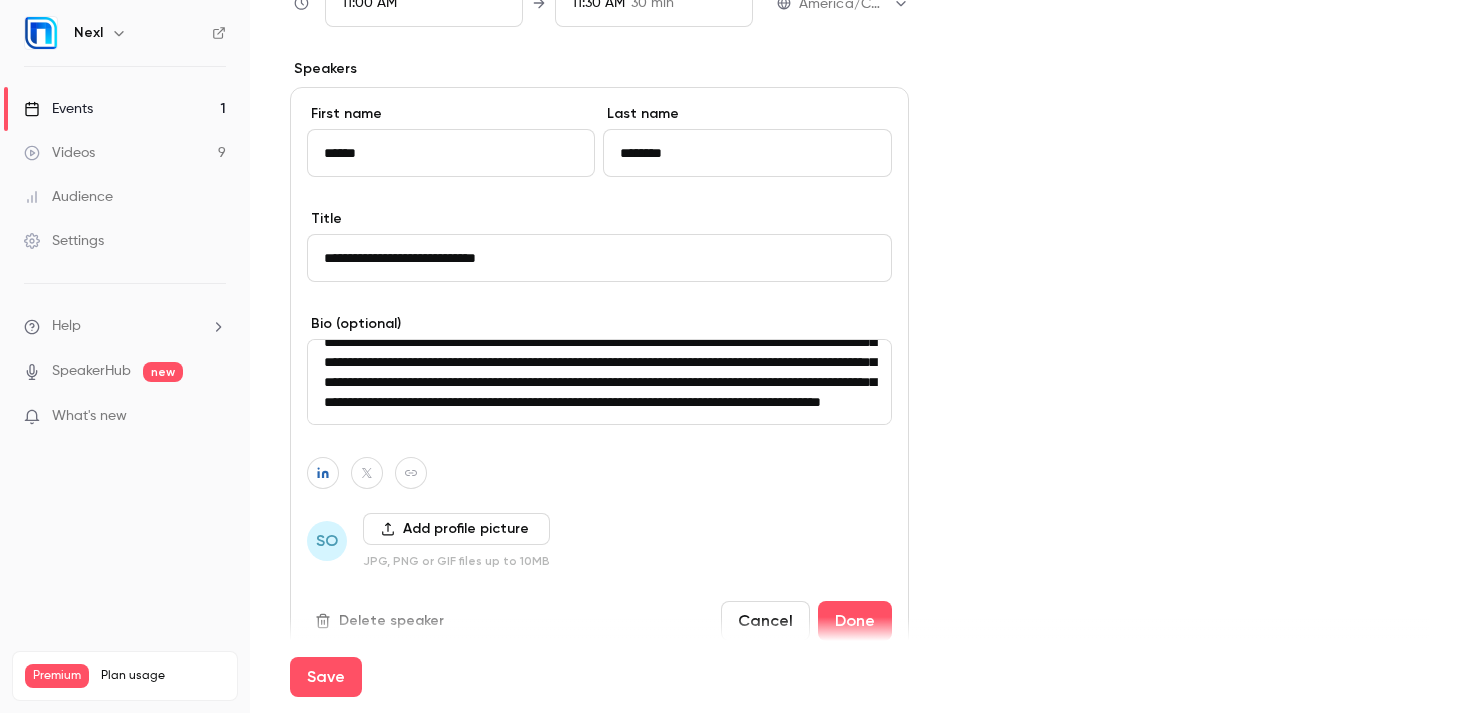 click on "Add profile picture" at bounding box center [456, 529] 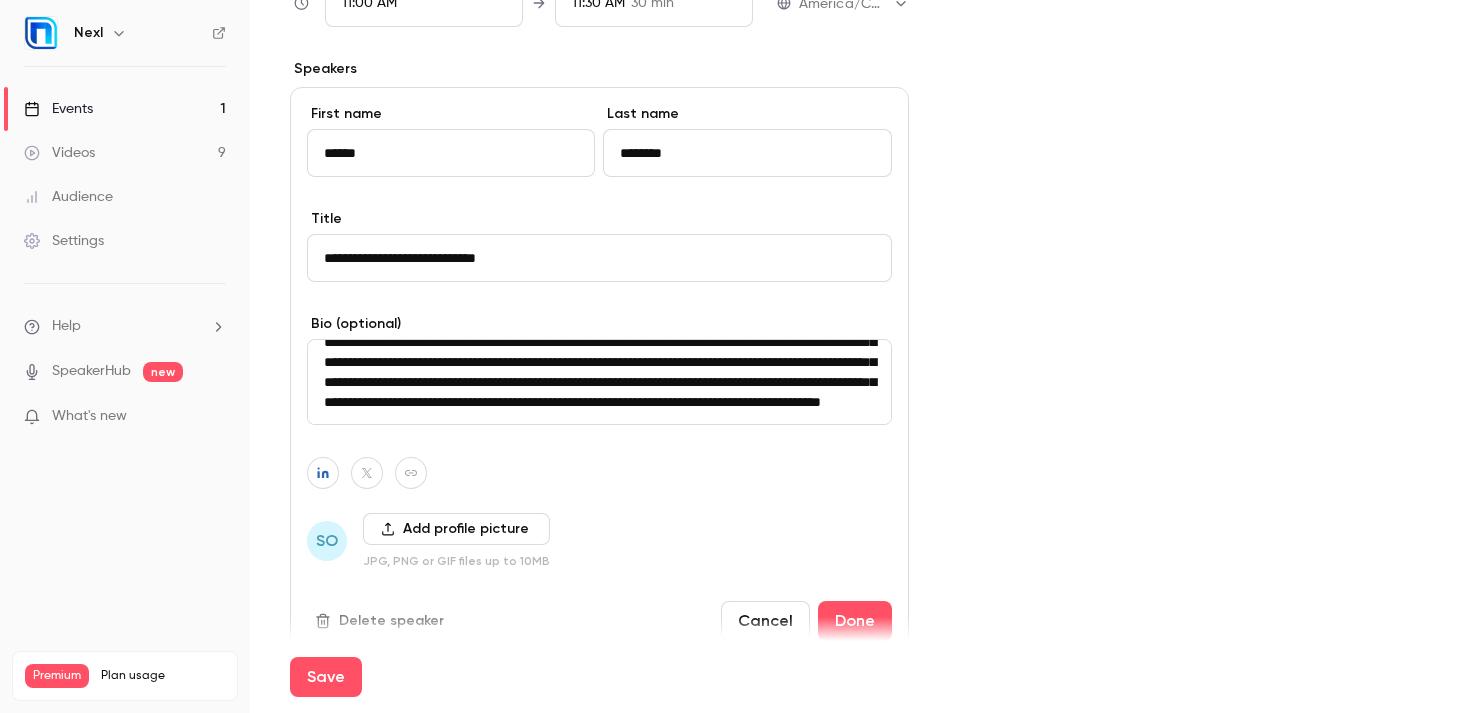 click on "Add profile picture" at bounding box center (456, 529) 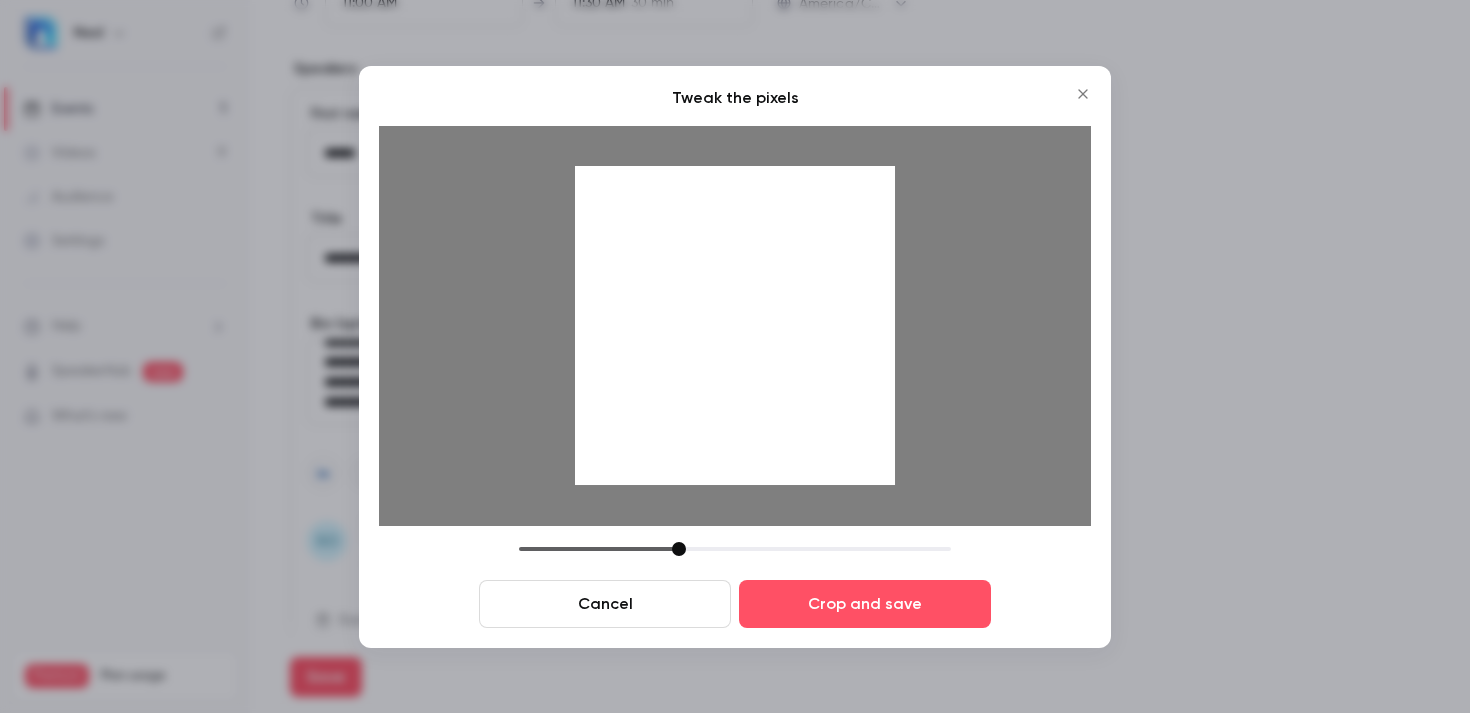 drag, startPoint x: 663, startPoint y: 548, endPoint x: 709, endPoint y: 549, distance: 46.010868 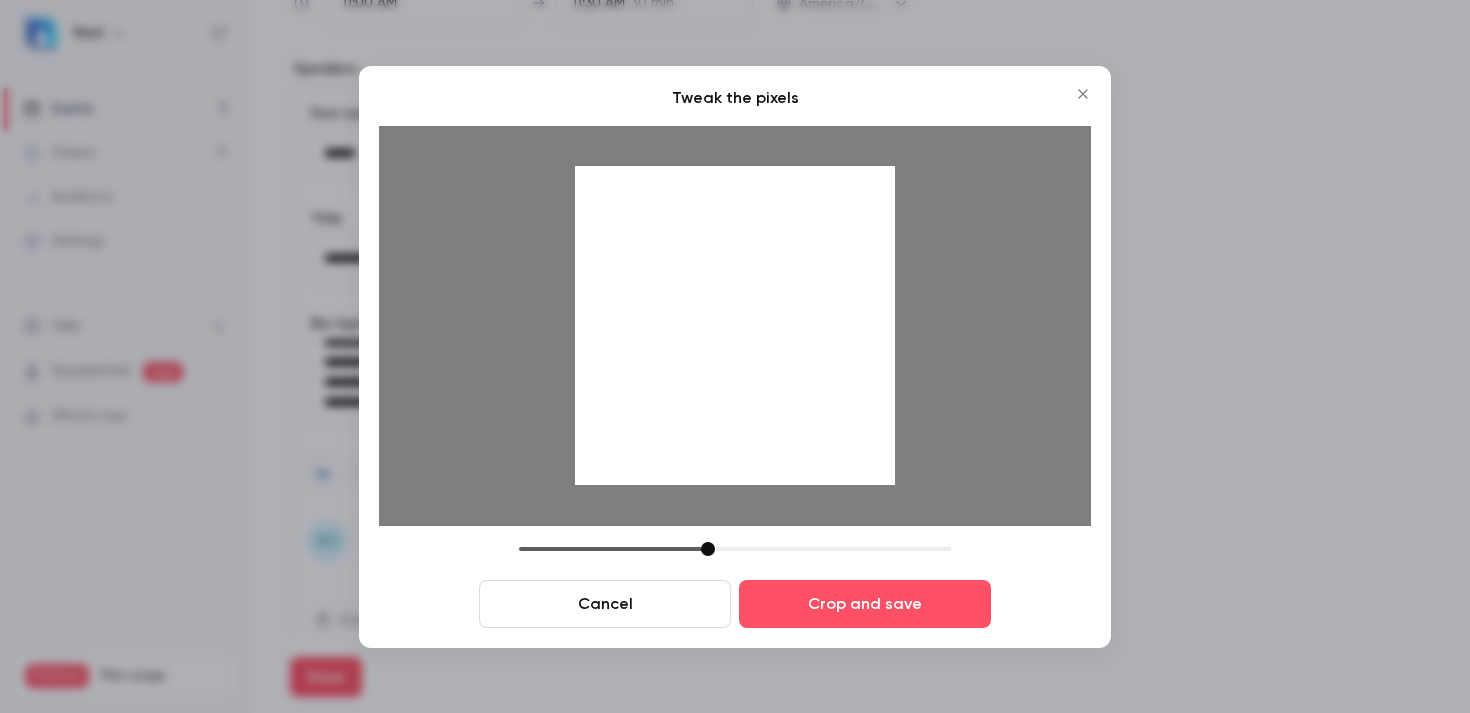 drag, startPoint x: 744, startPoint y: 328, endPoint x: 744, endPoint y: 516, distance: 188 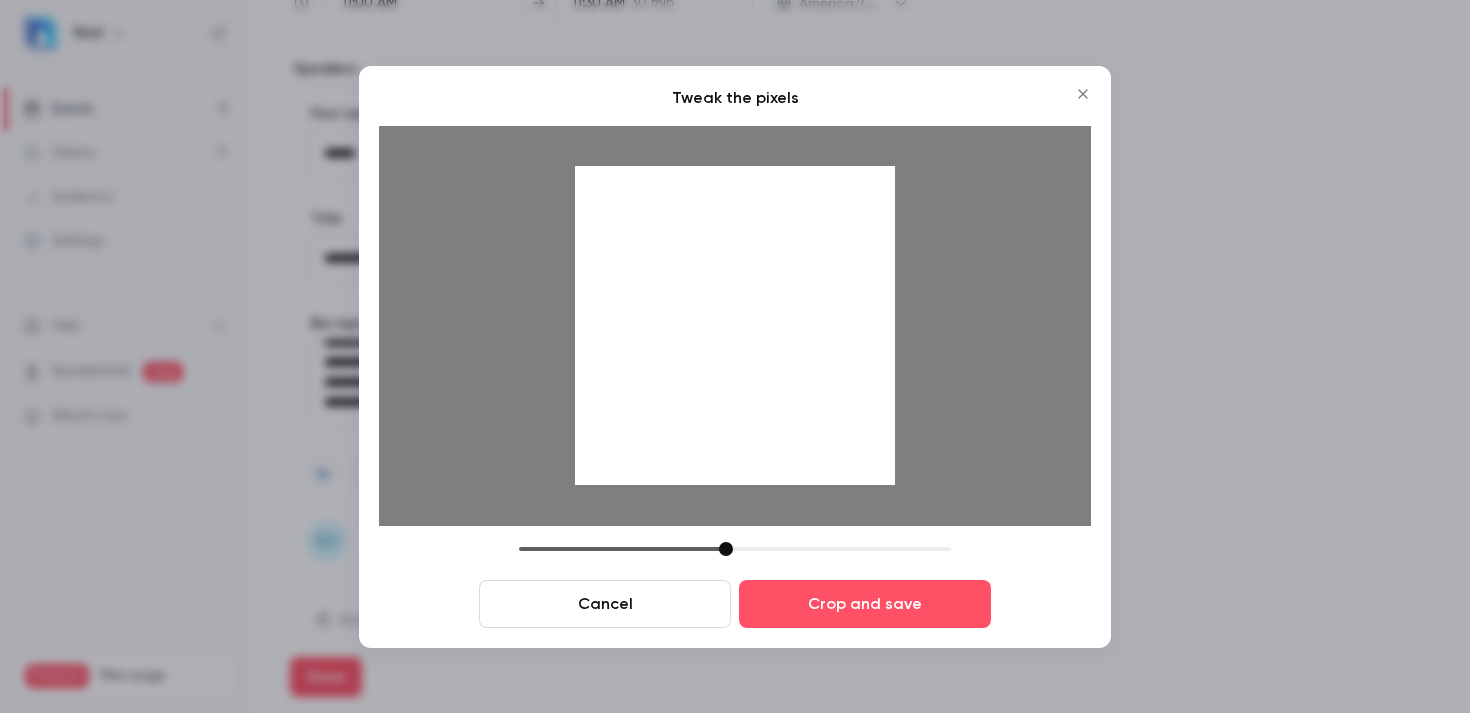 drag, startPoint x: 706, startPoint y: 549, endPoint x: 726, endPoint y: 551, distance: 20.09975 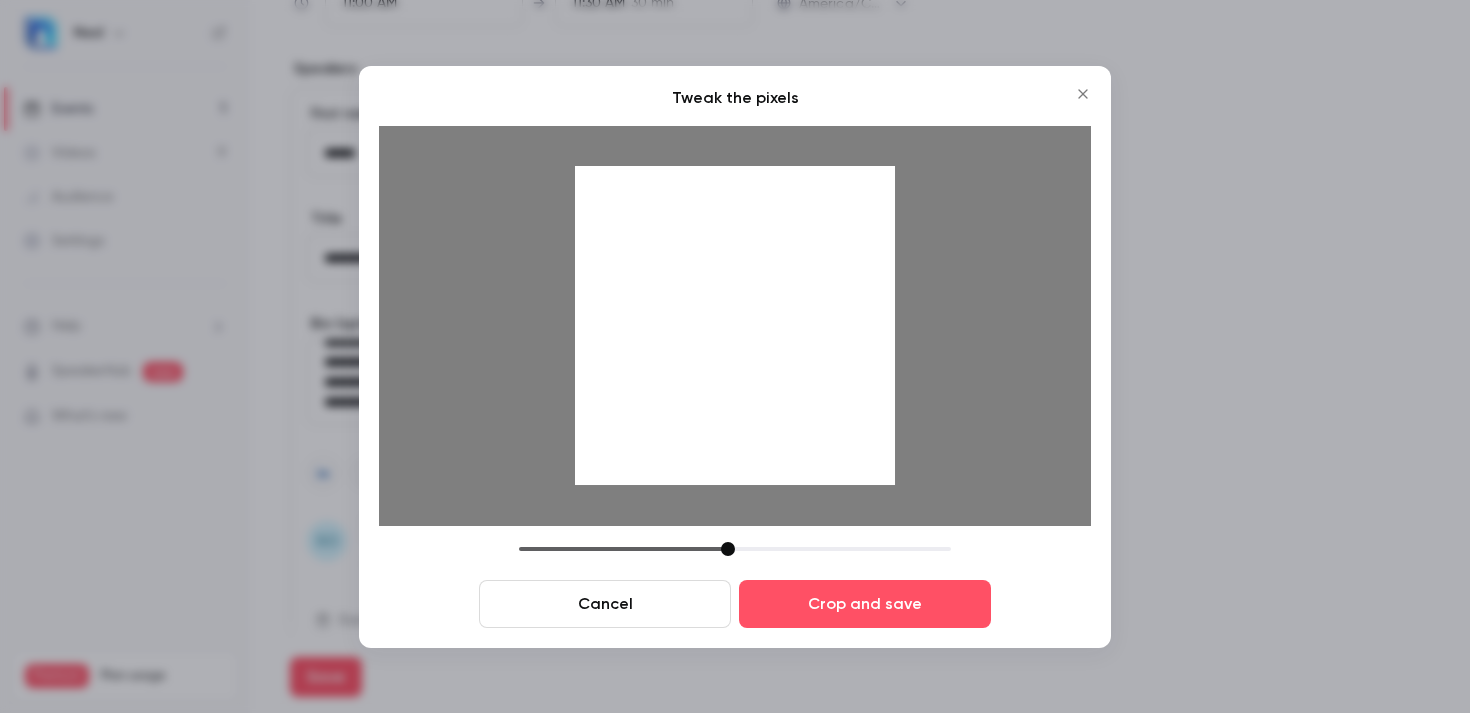 drag, startPoint x: 758, startPoint y: 378, endPoint x: 781, endPoint y: 460, distance: 85.16454 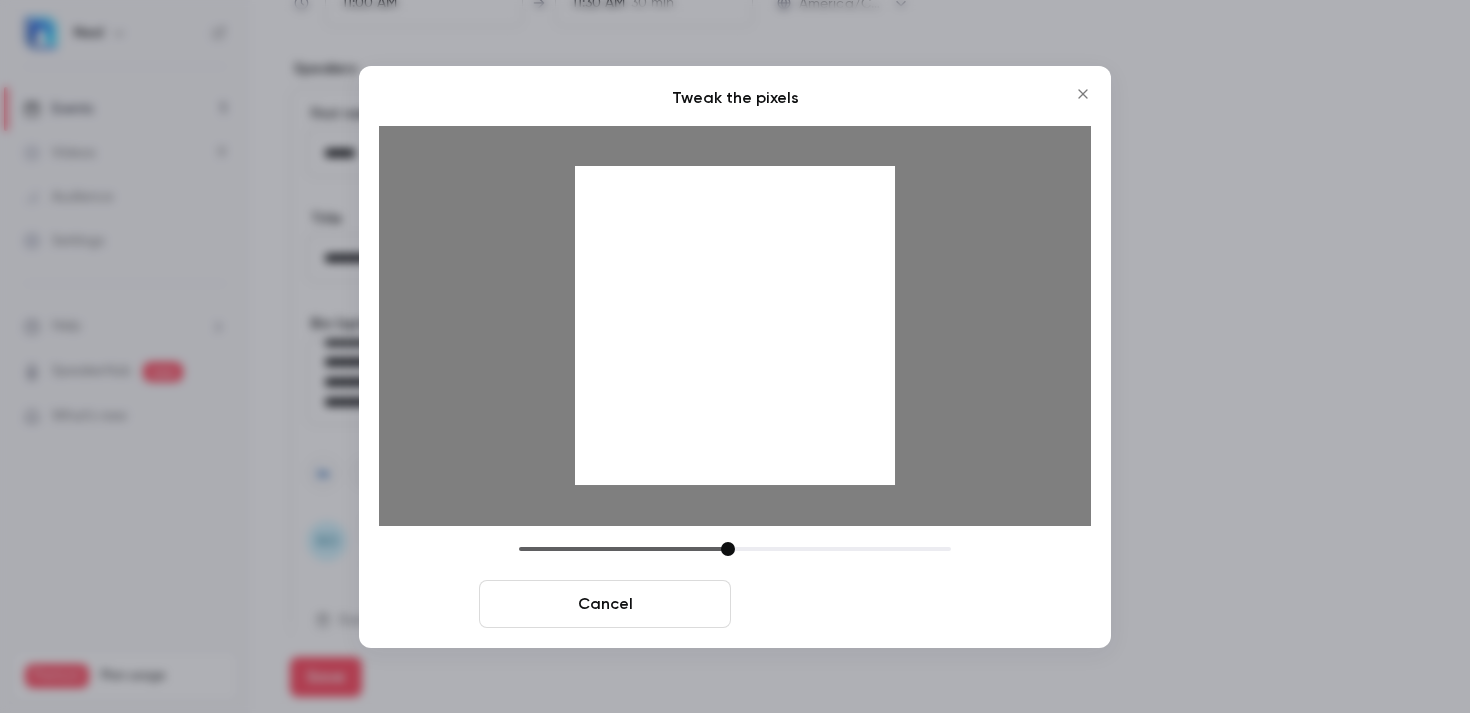 click on "Crop and save" at bounding box center (865, 604) 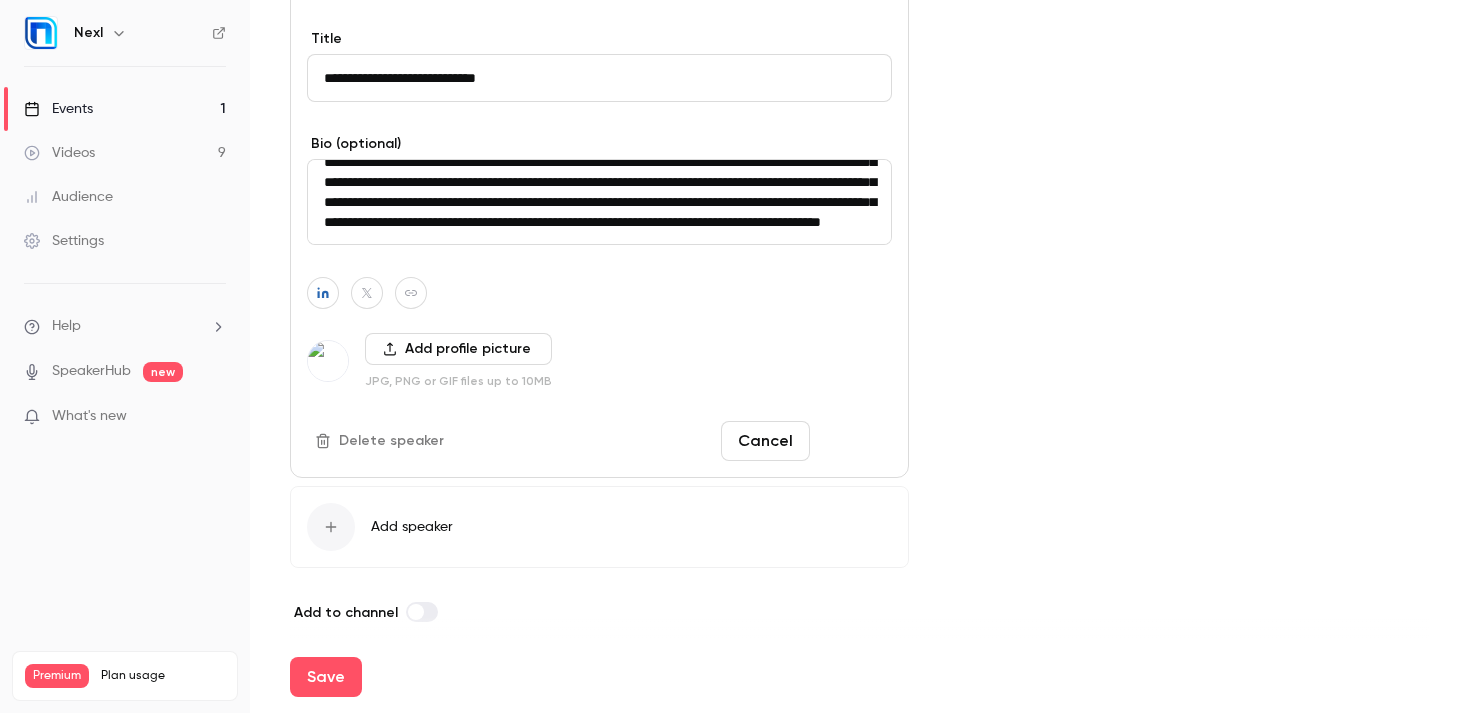 click on "Done" at bounding box center (855, 441) 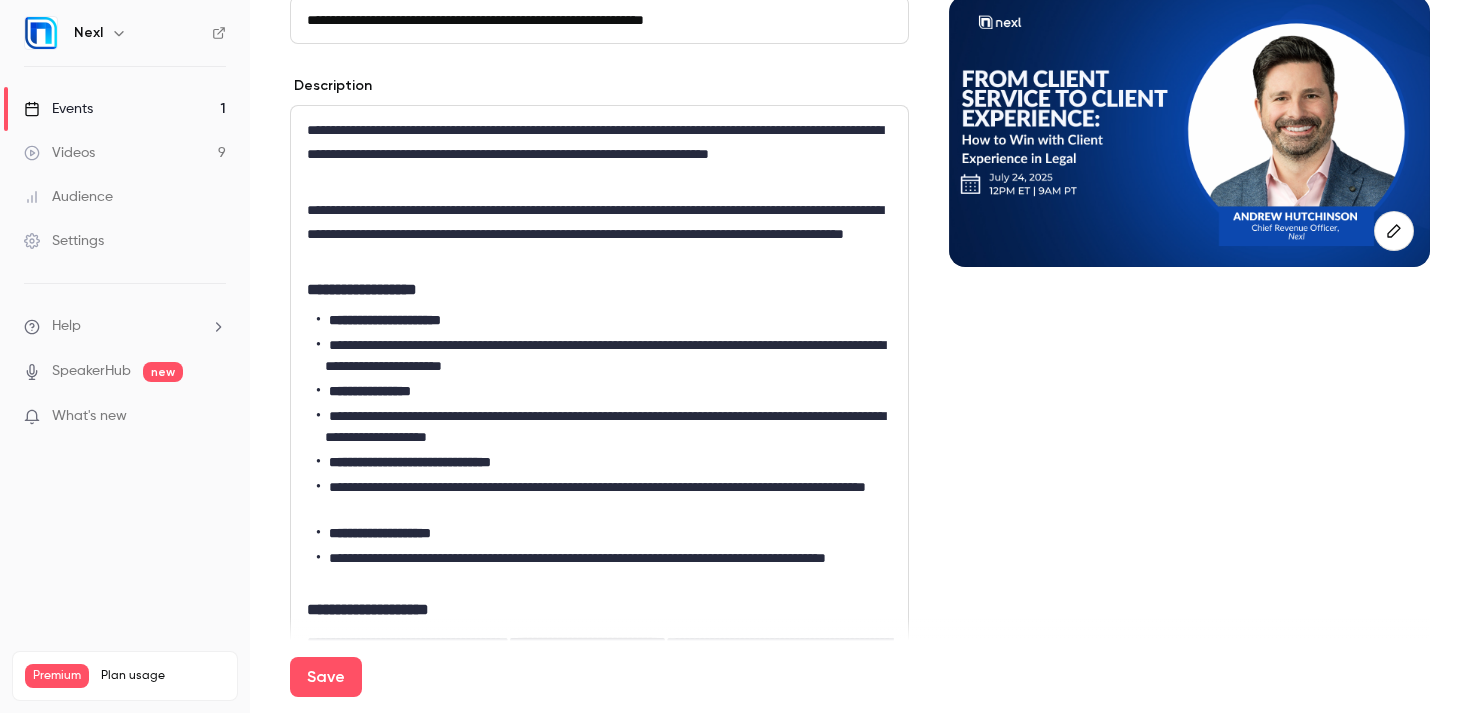 scroll, scrollTop: 0, scrollLeft: 0, axis: both 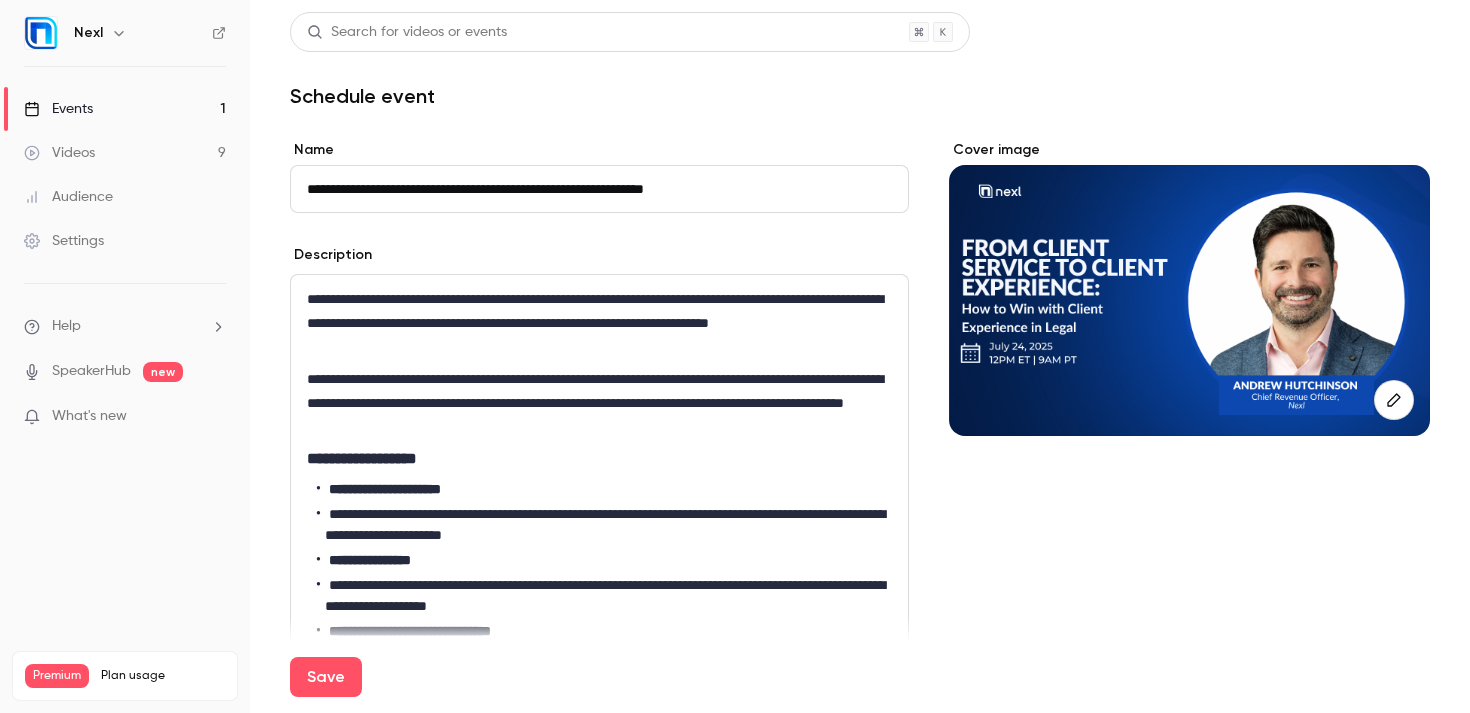 drag, startPoint x: 306, startPoint y: 184, endPoint x: 762, endPoint y: 182, distance: 456.0044 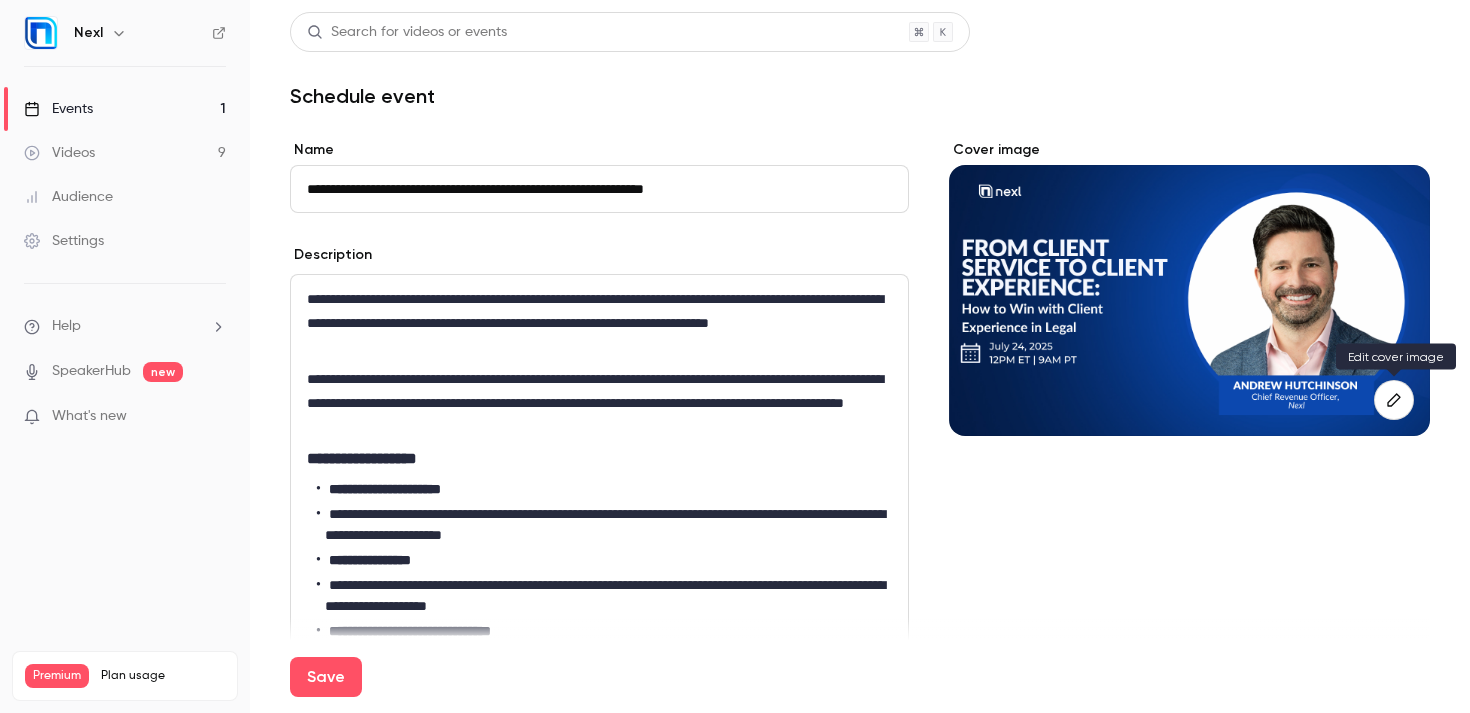 click 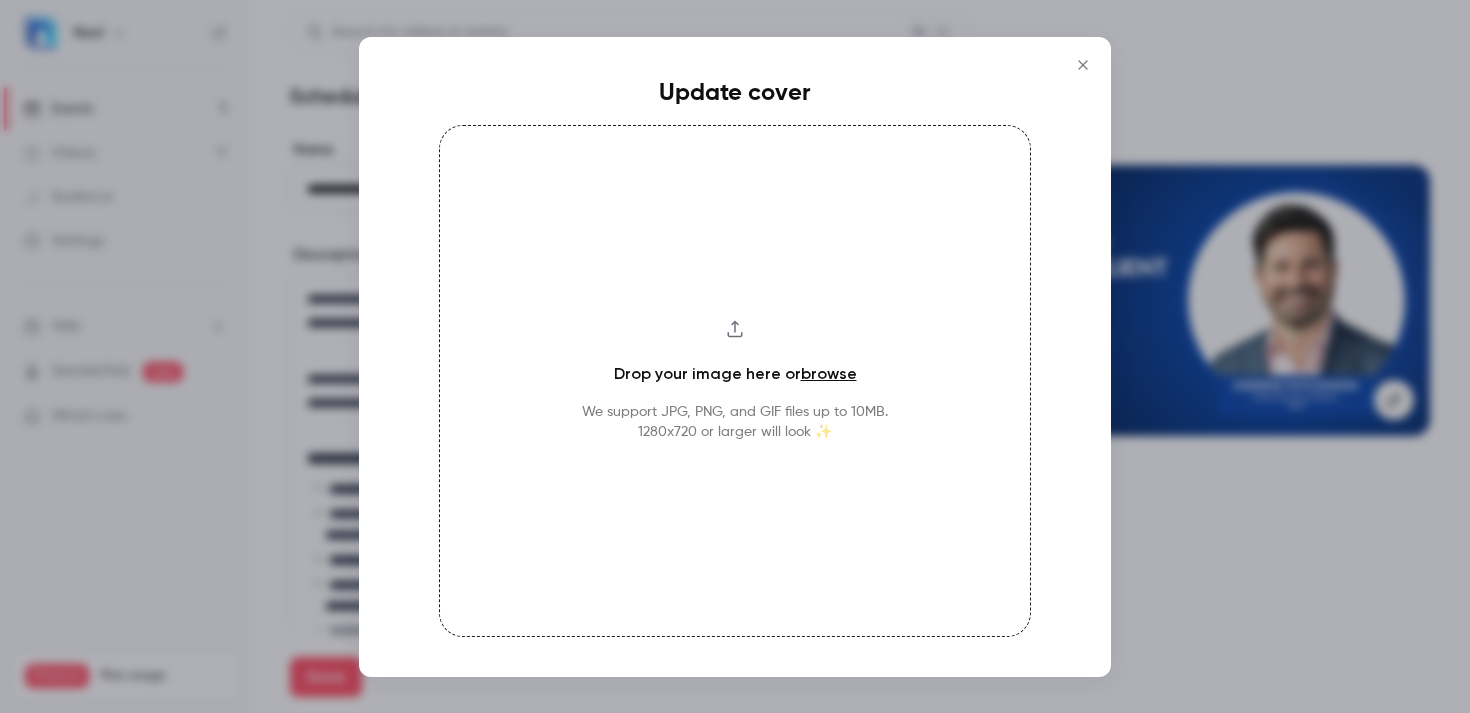 click on "browse" at bounding box center [829, 373] 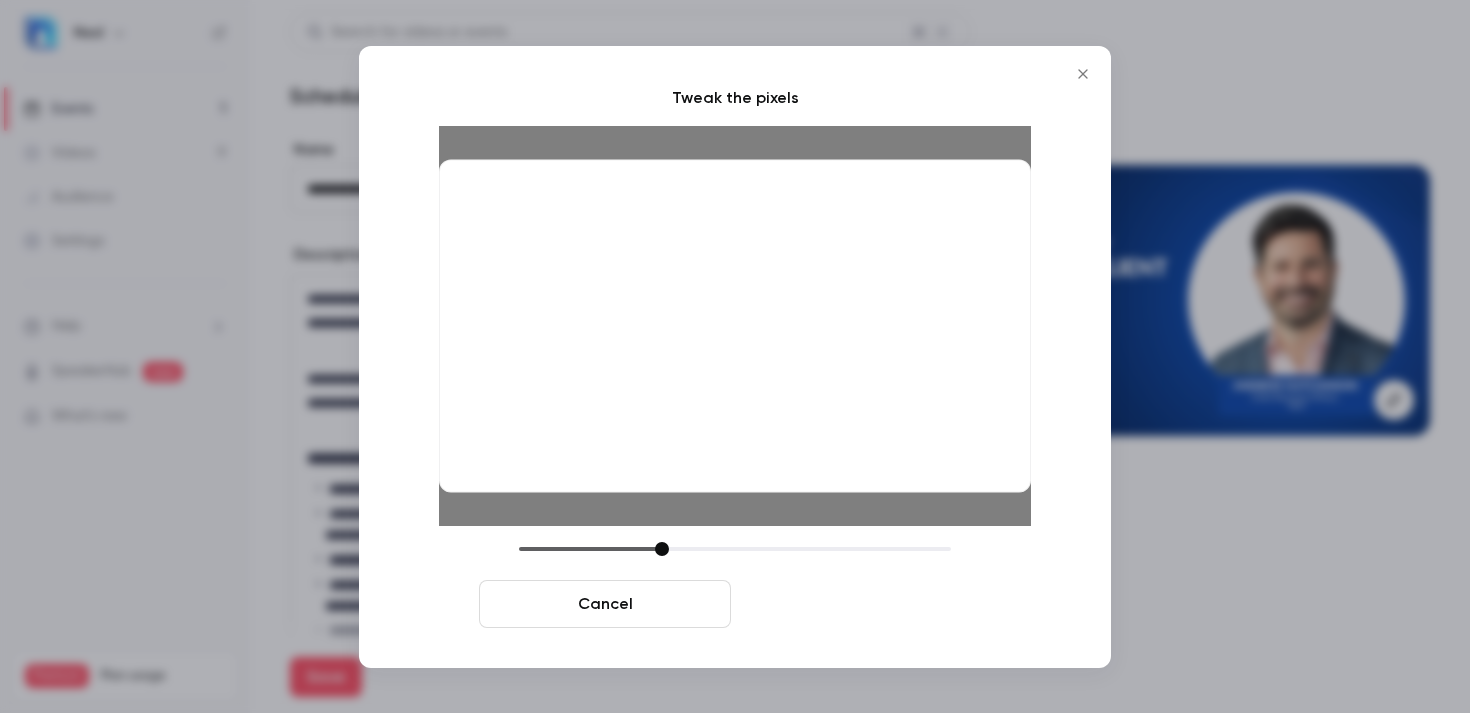 click on "Crop and save" at bounding box center [865, 604] 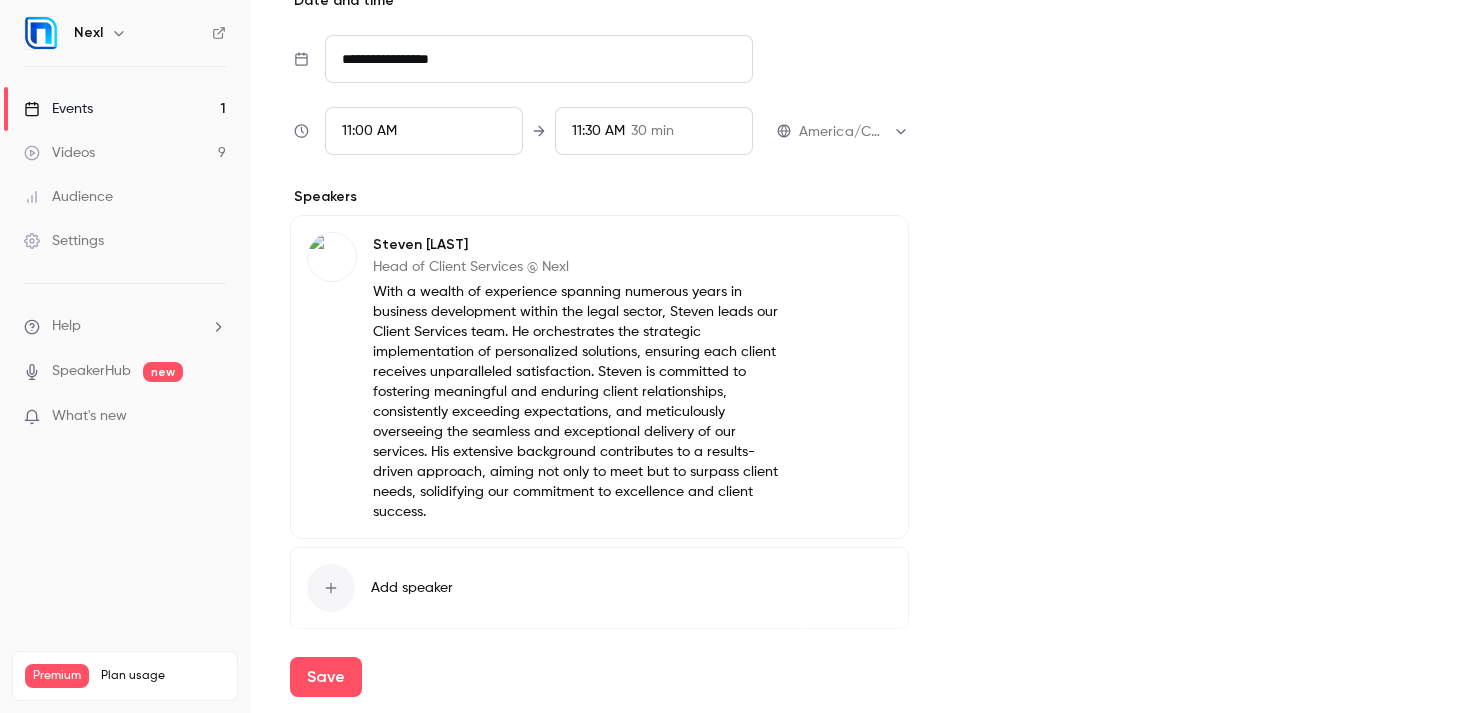 scroll, scrollTop: 1113, scrollLeft: 0, axis: vertical 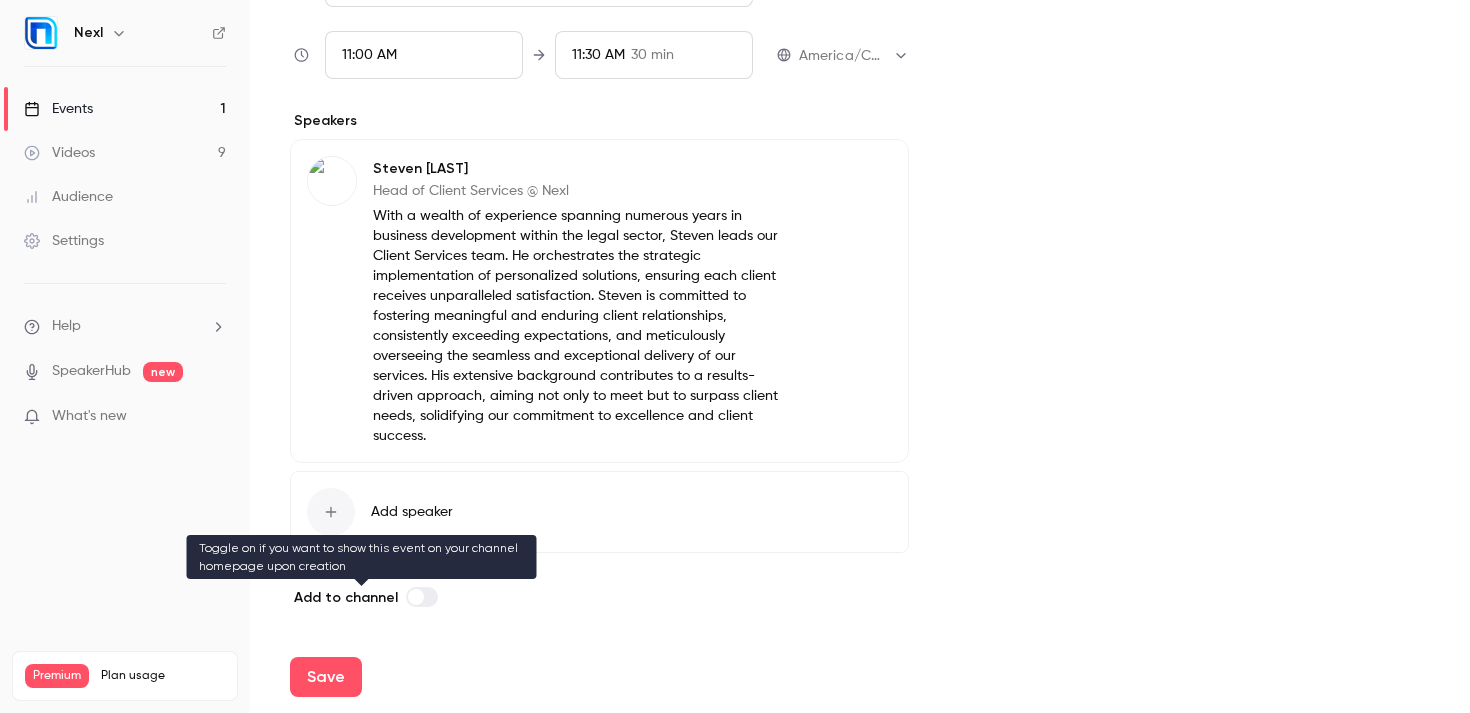 click at bounding box center [416, 597] 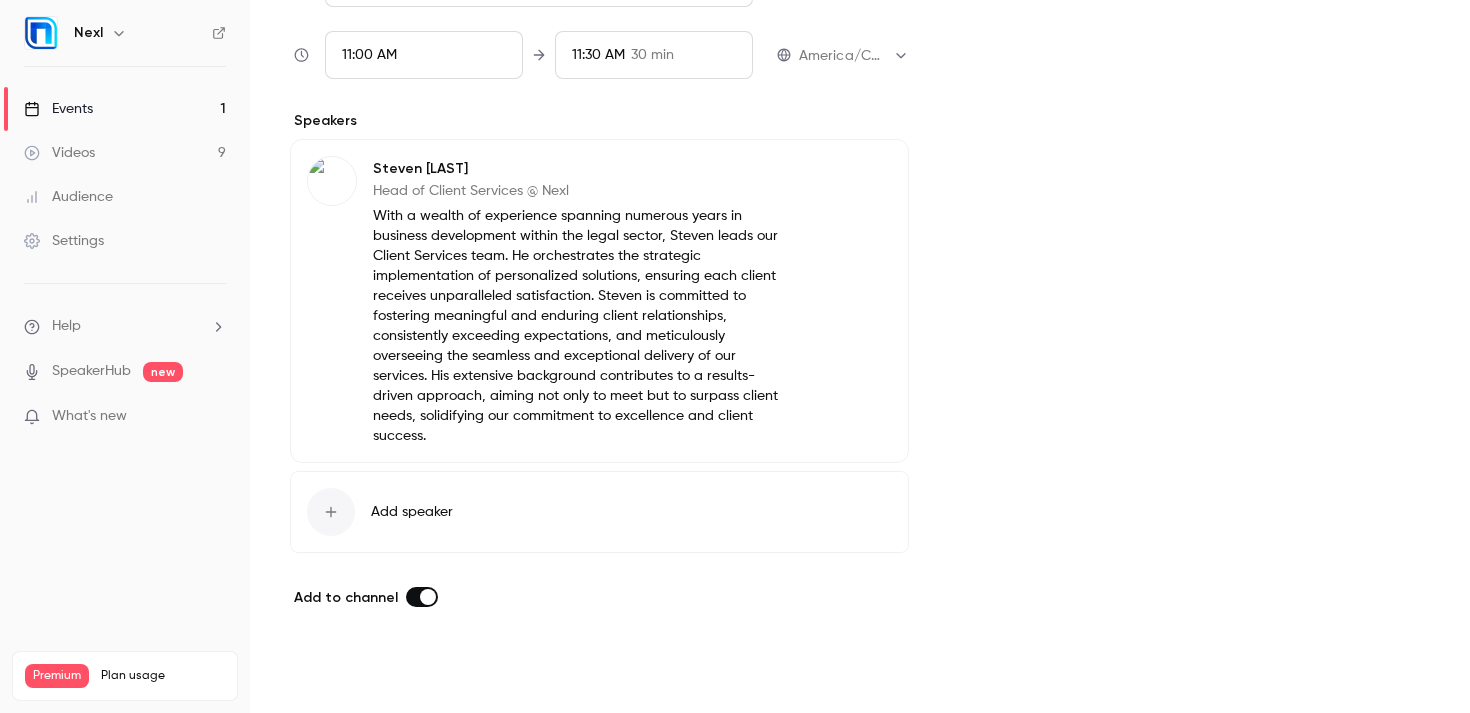 click on "Save" at bounding box center (326, 677) 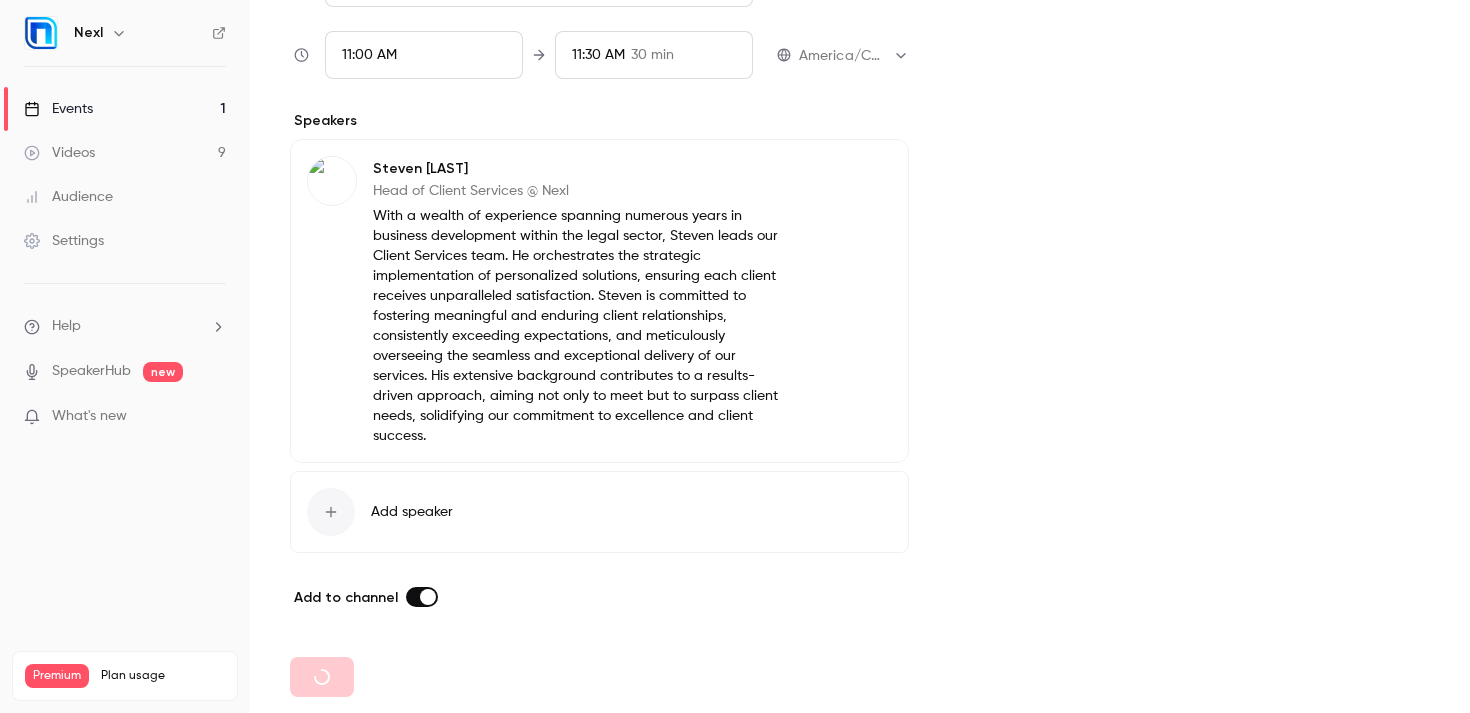 type on "**********" 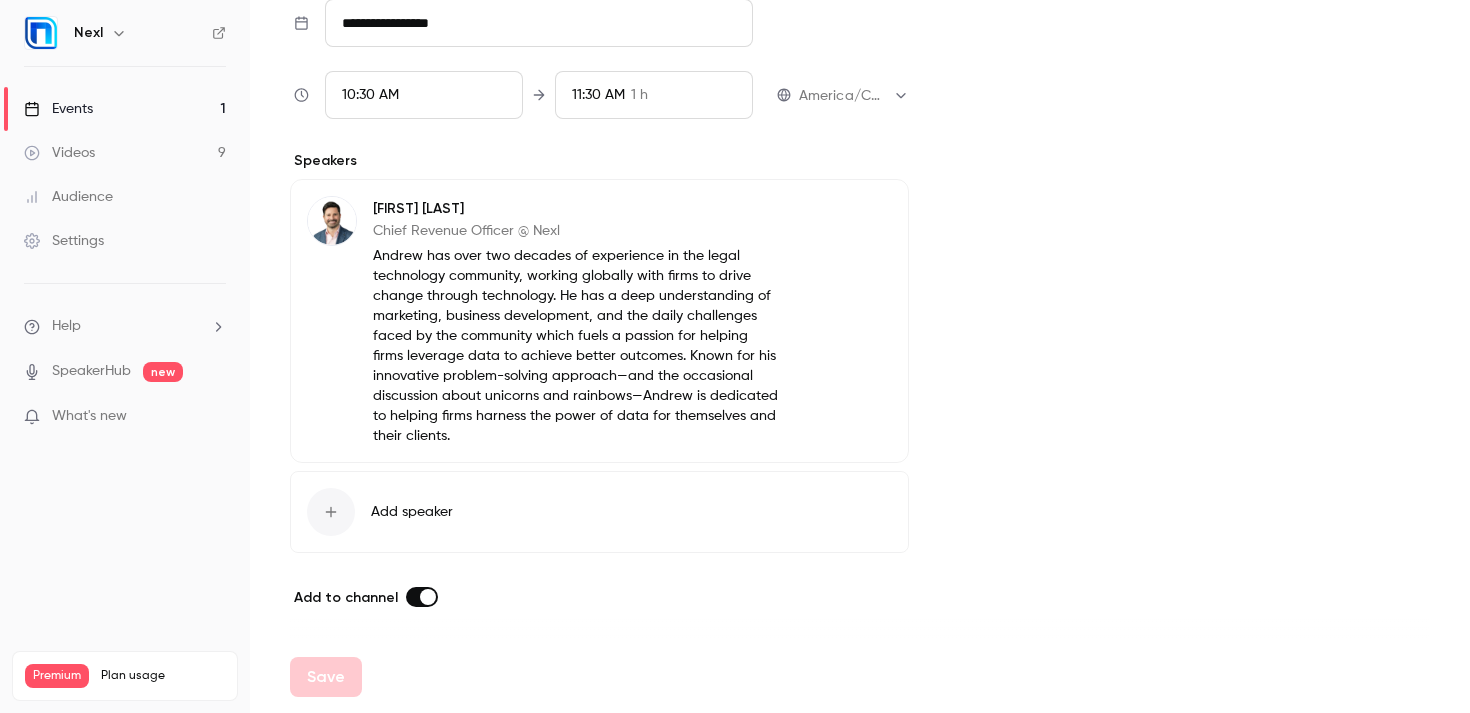 scroll, scrollTop: 993, scrollLeft: 0, axis: vertical 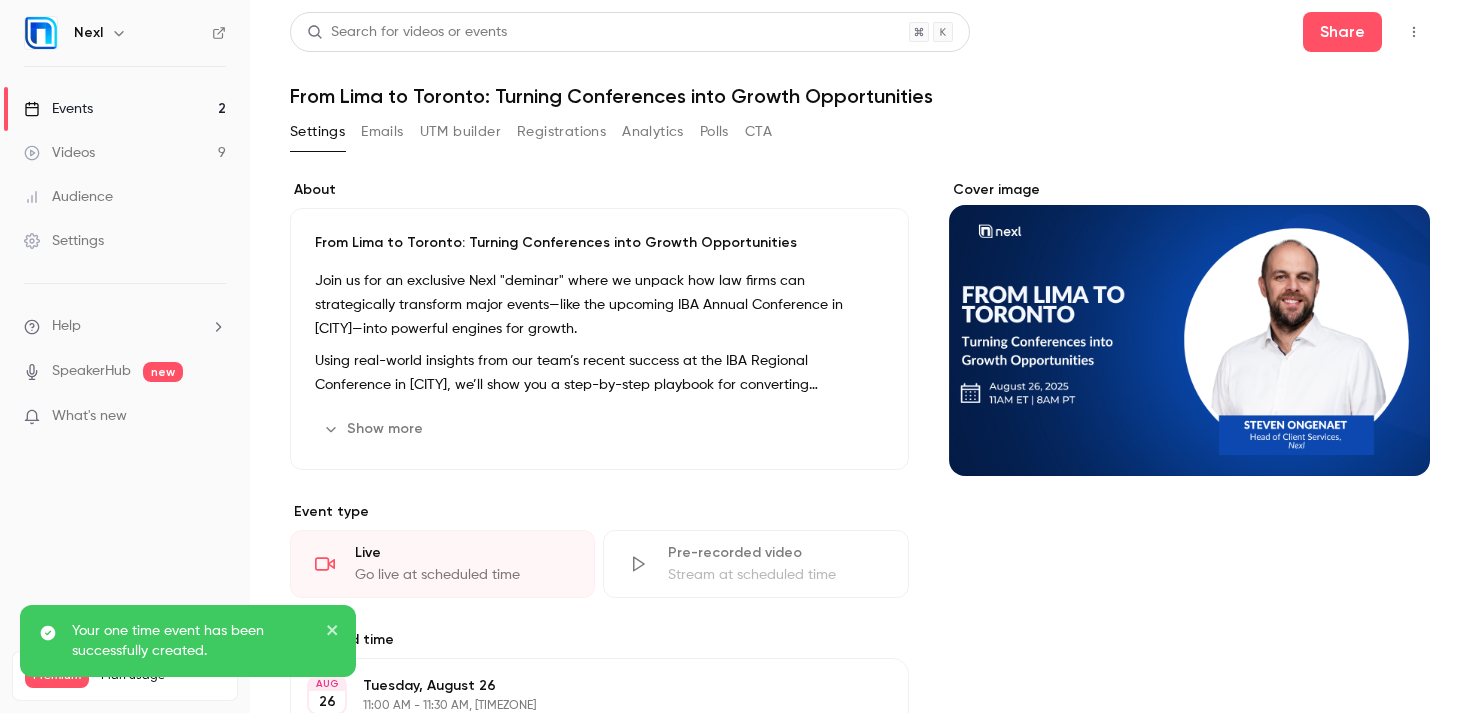 click on "From Lima to Toronto: Turning Conferences into Growth Opportunities" at bounding box center [599, 243] 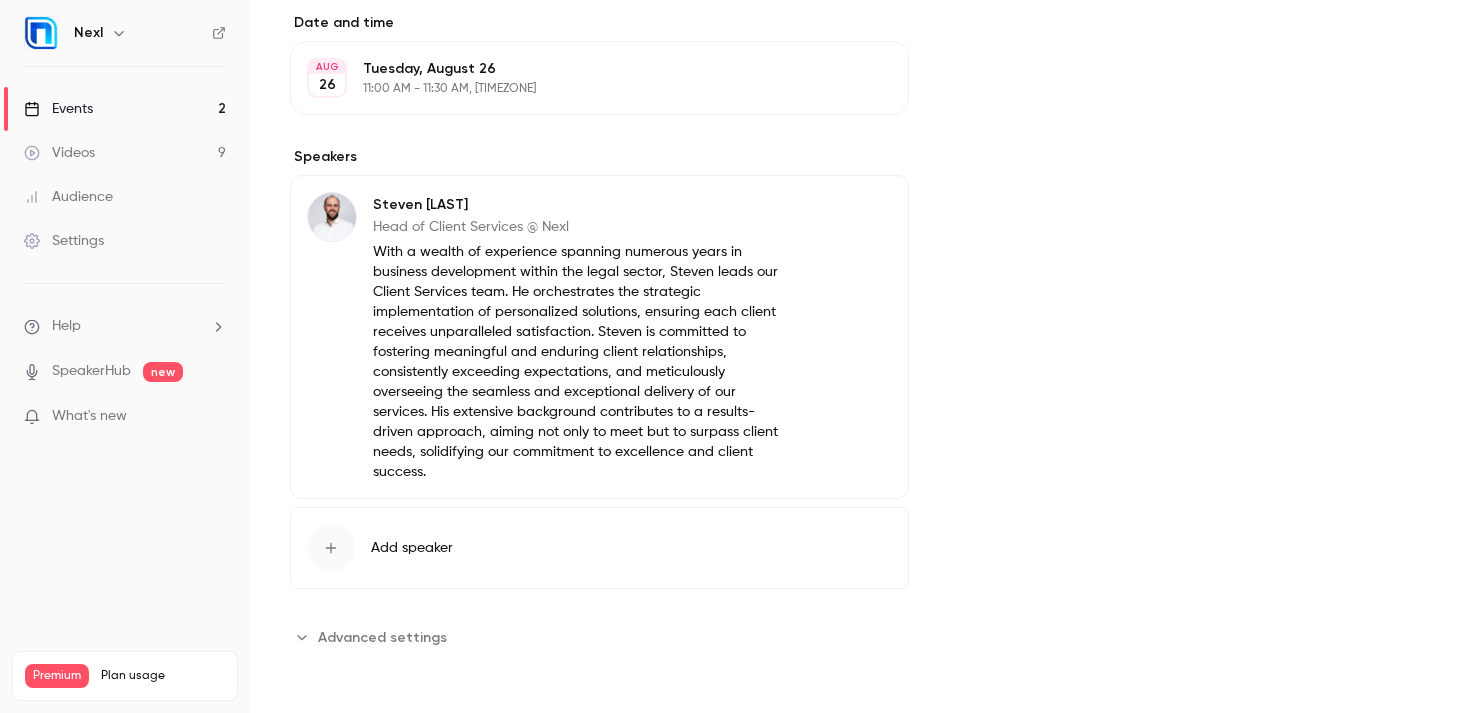 drag, startPoint x: 332, startPoint y: 392, endPoint x: 535, endPoint y: 520, distance: 239.98541 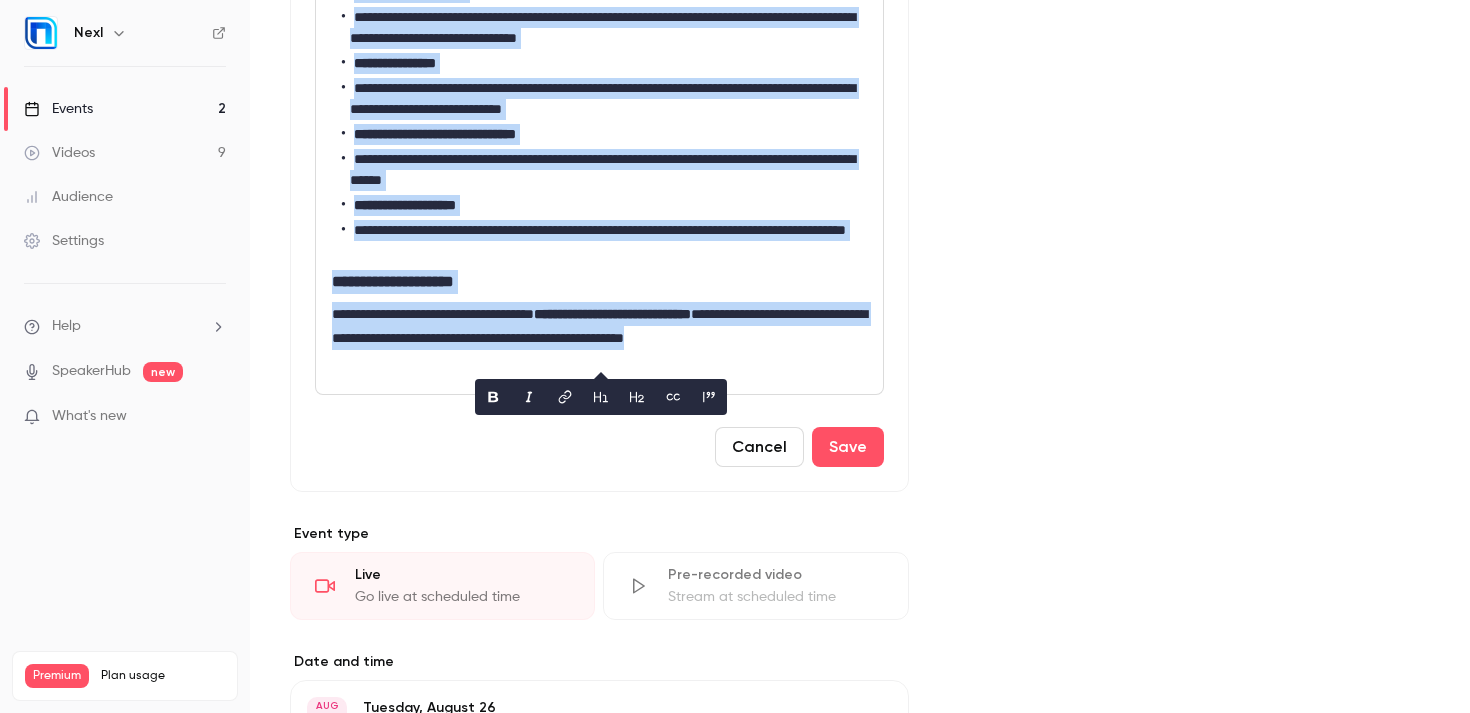scroll, scrollTop: 581, scrollLeft: 0, axis: vertical 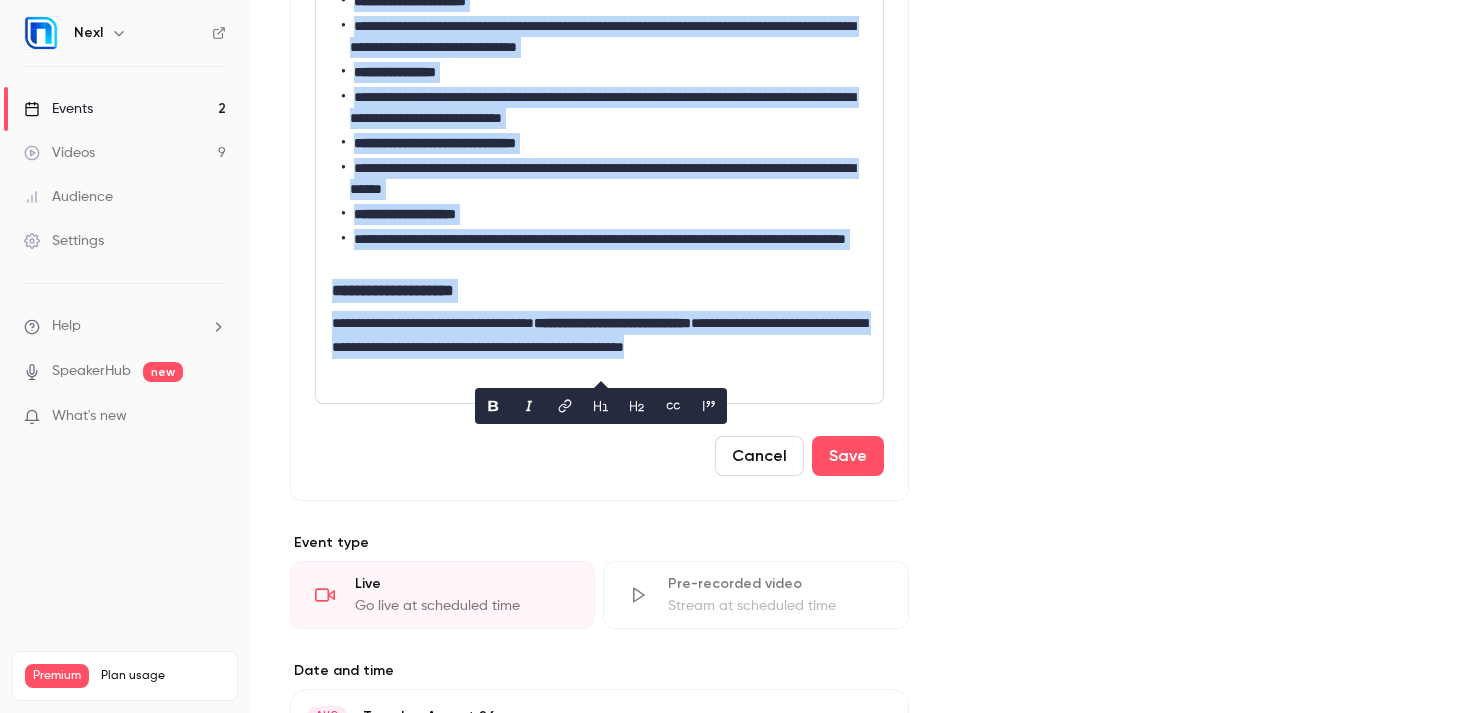 copy on "**********" 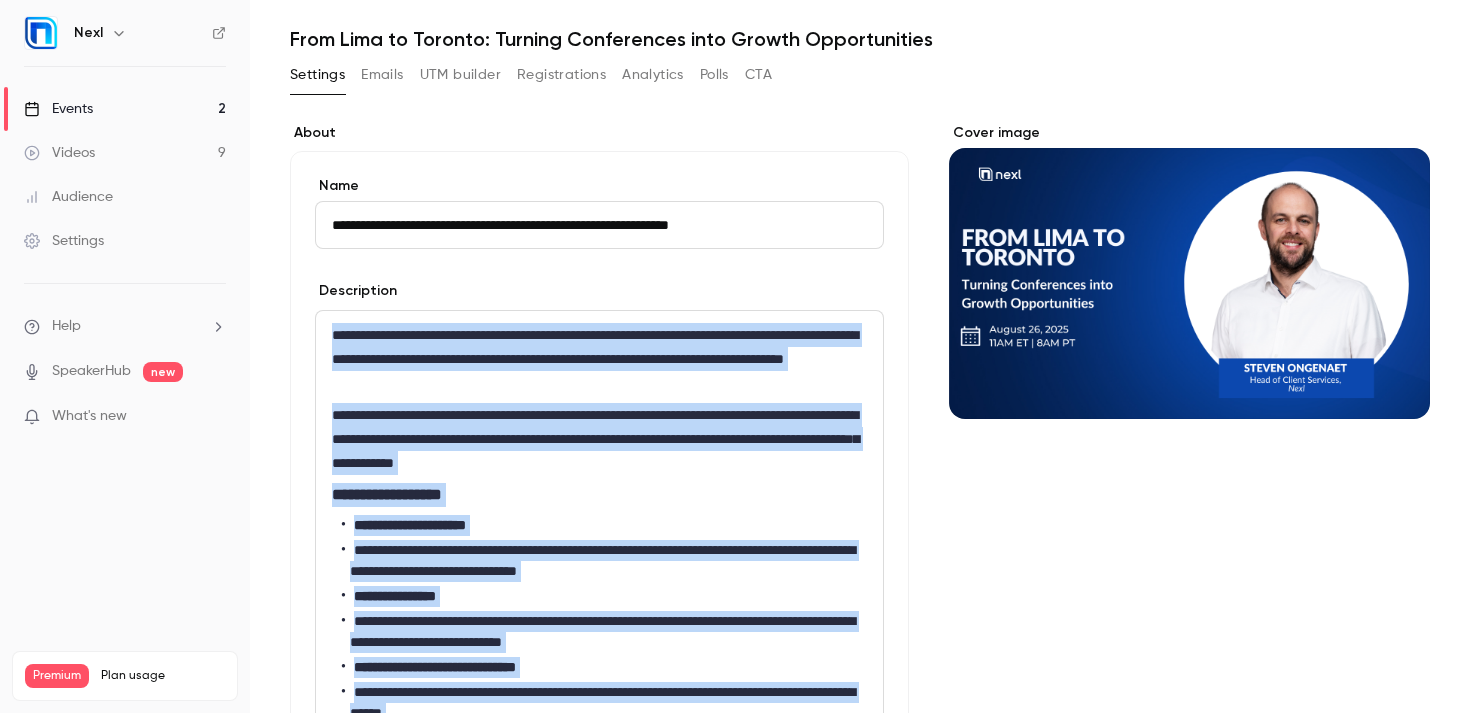 scroll, scrollTop: 0, scrollLeft: 0, axis: both 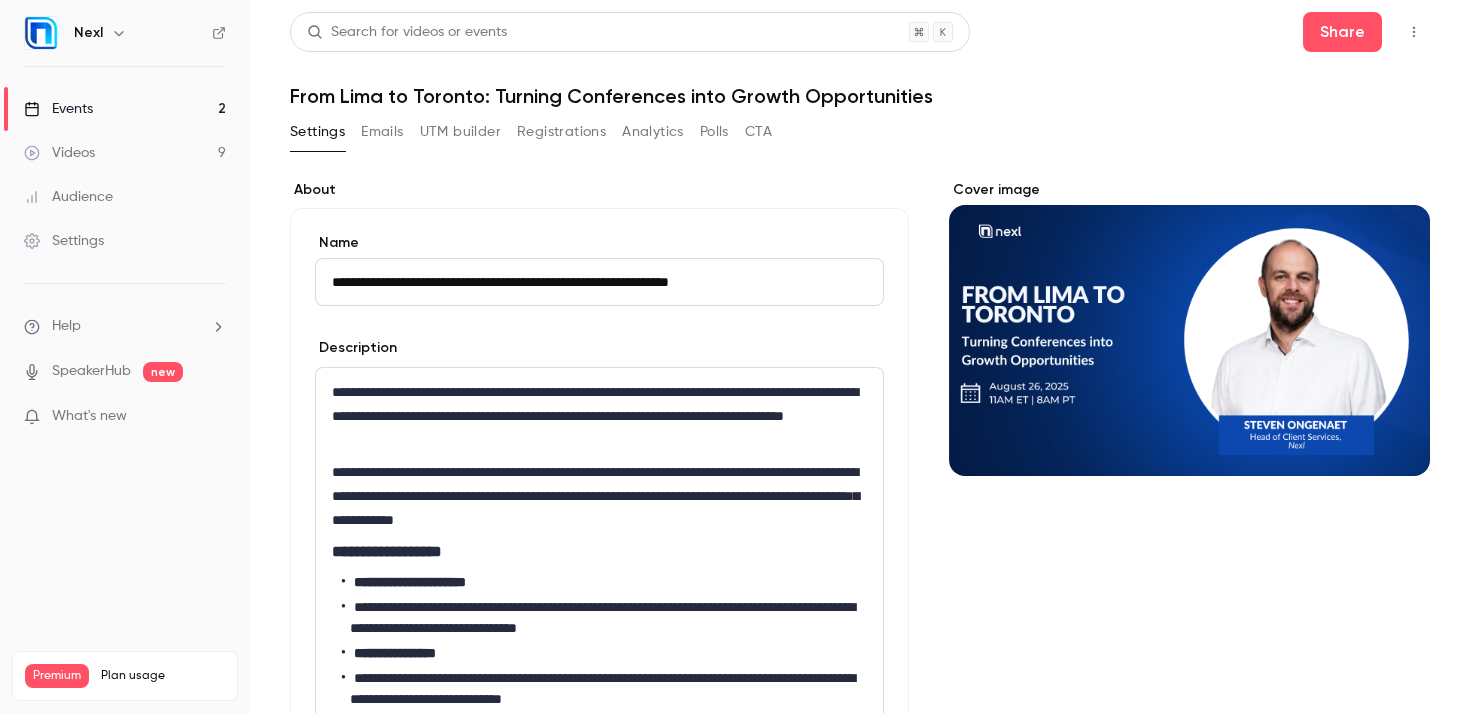 drag, startPoint x: 785, startPoint y: 280, endPoint x: 185, endPoint y: 283, distance: 600.0075 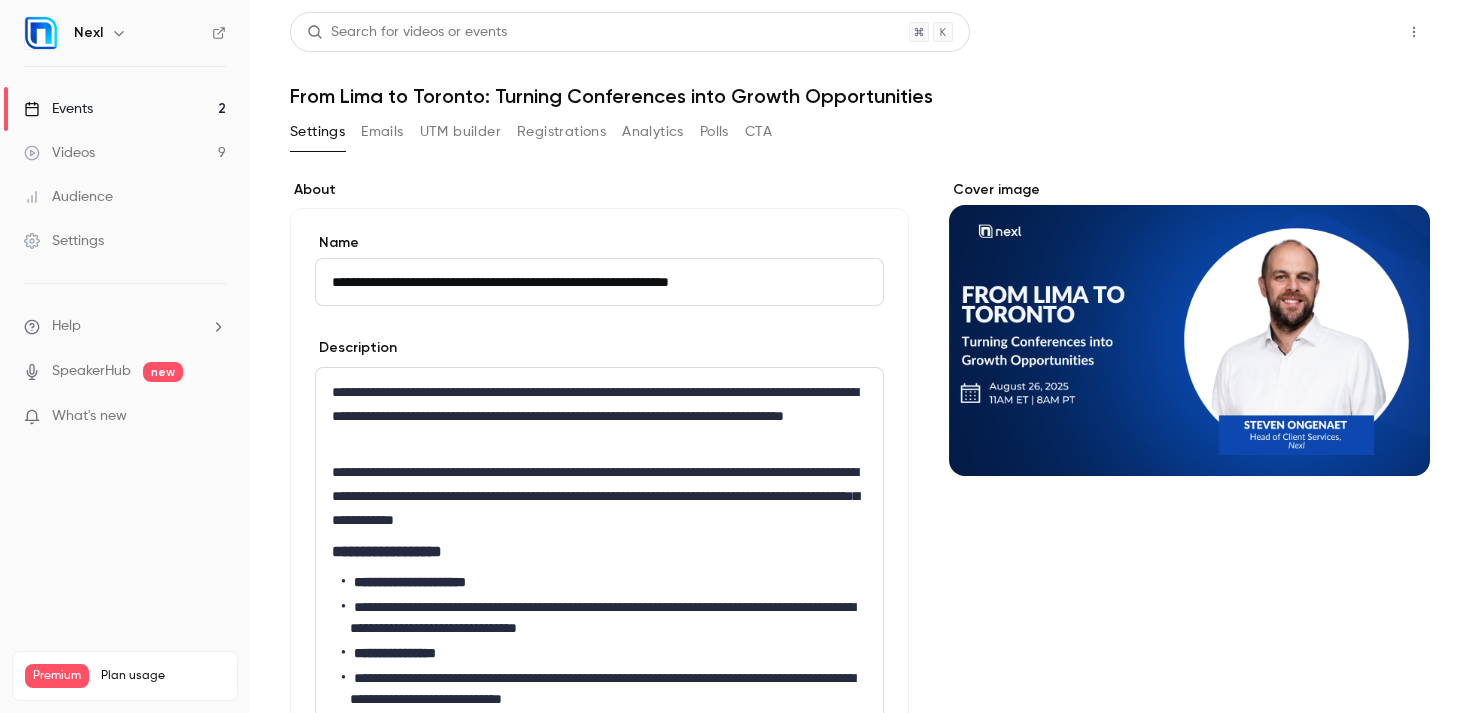 click on "Share" at bounding box center [1342, 32] 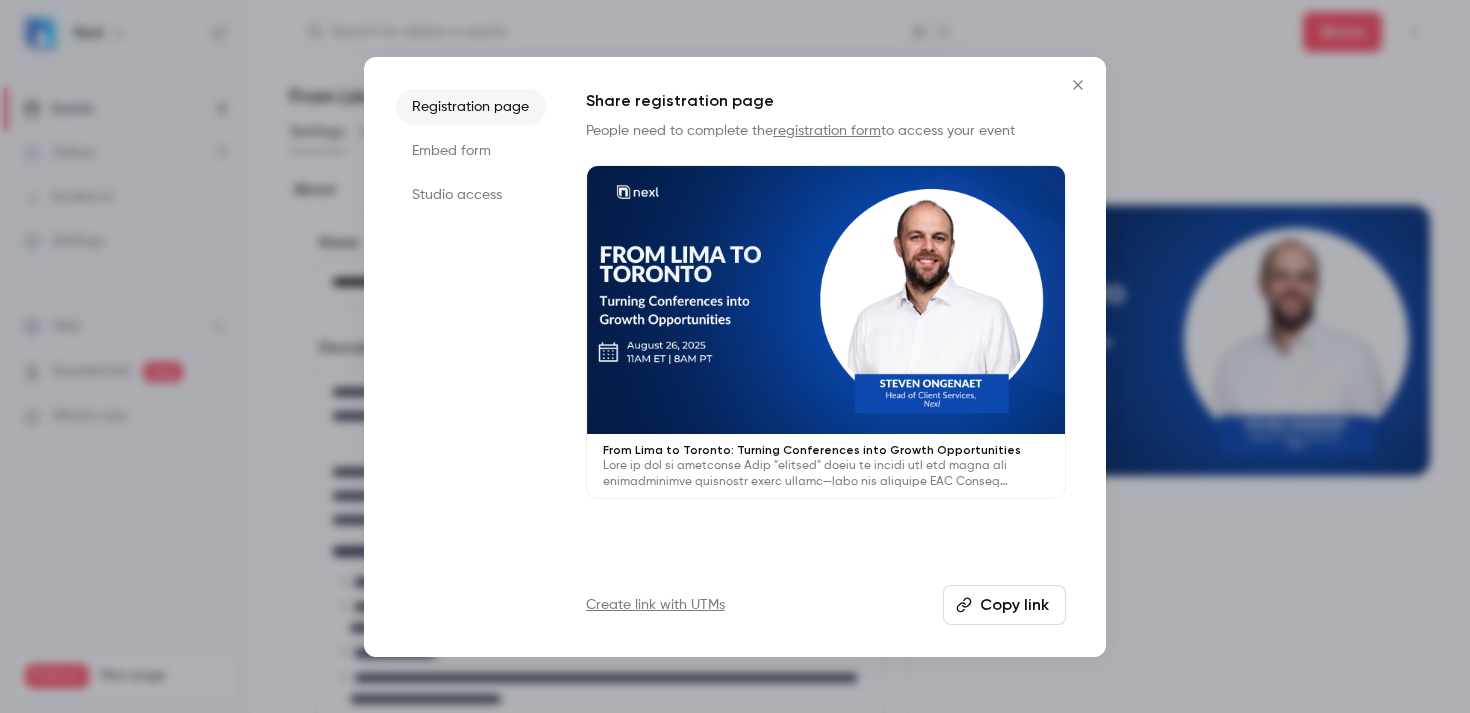 click on "Copy link" at bounding box center (1004, 605) 